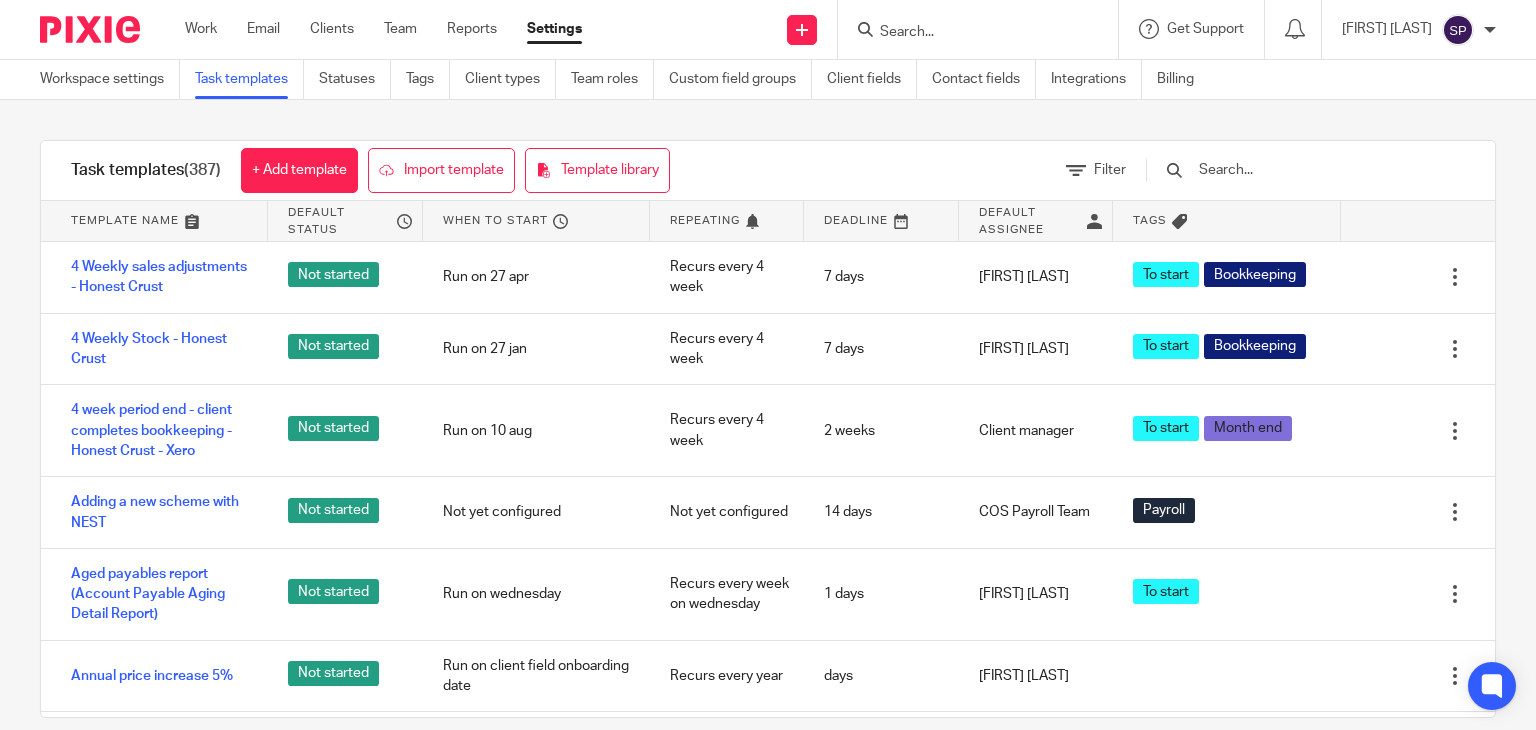 scroll, scrollTop: 0, scrollLeft: 0, axis: both 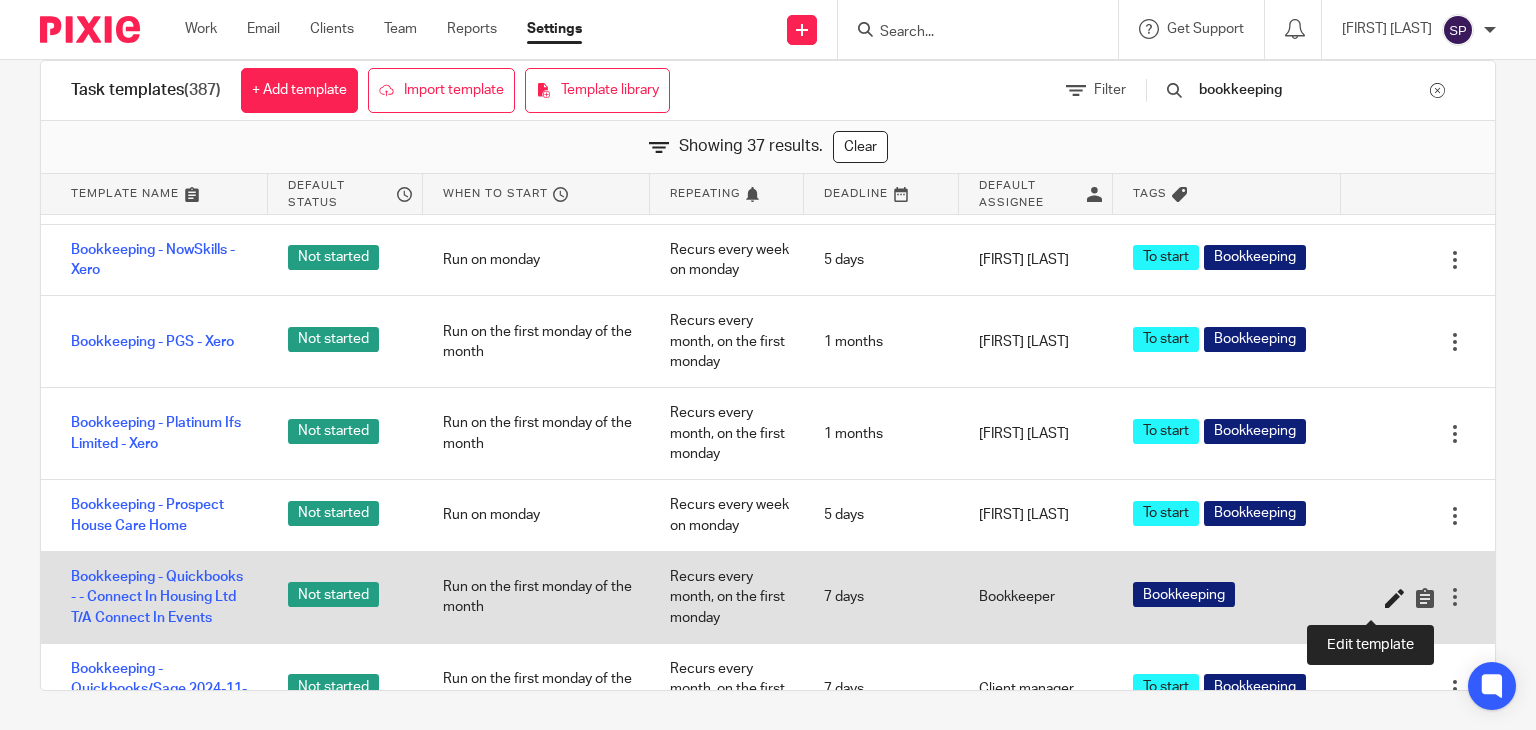type on "bookkeeping" 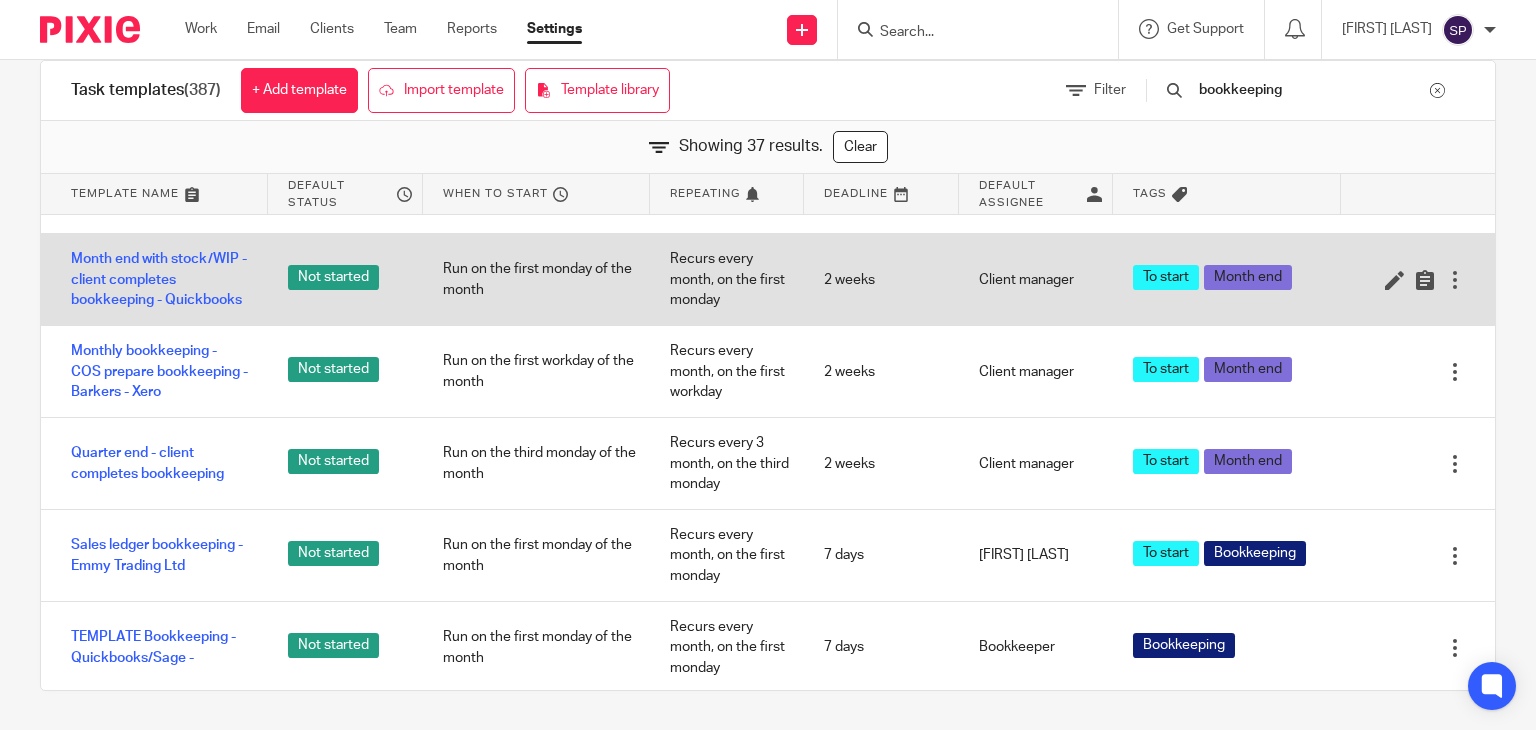 scroll, scrollTop: 2100, scrollLeft: 0, axis: vertical 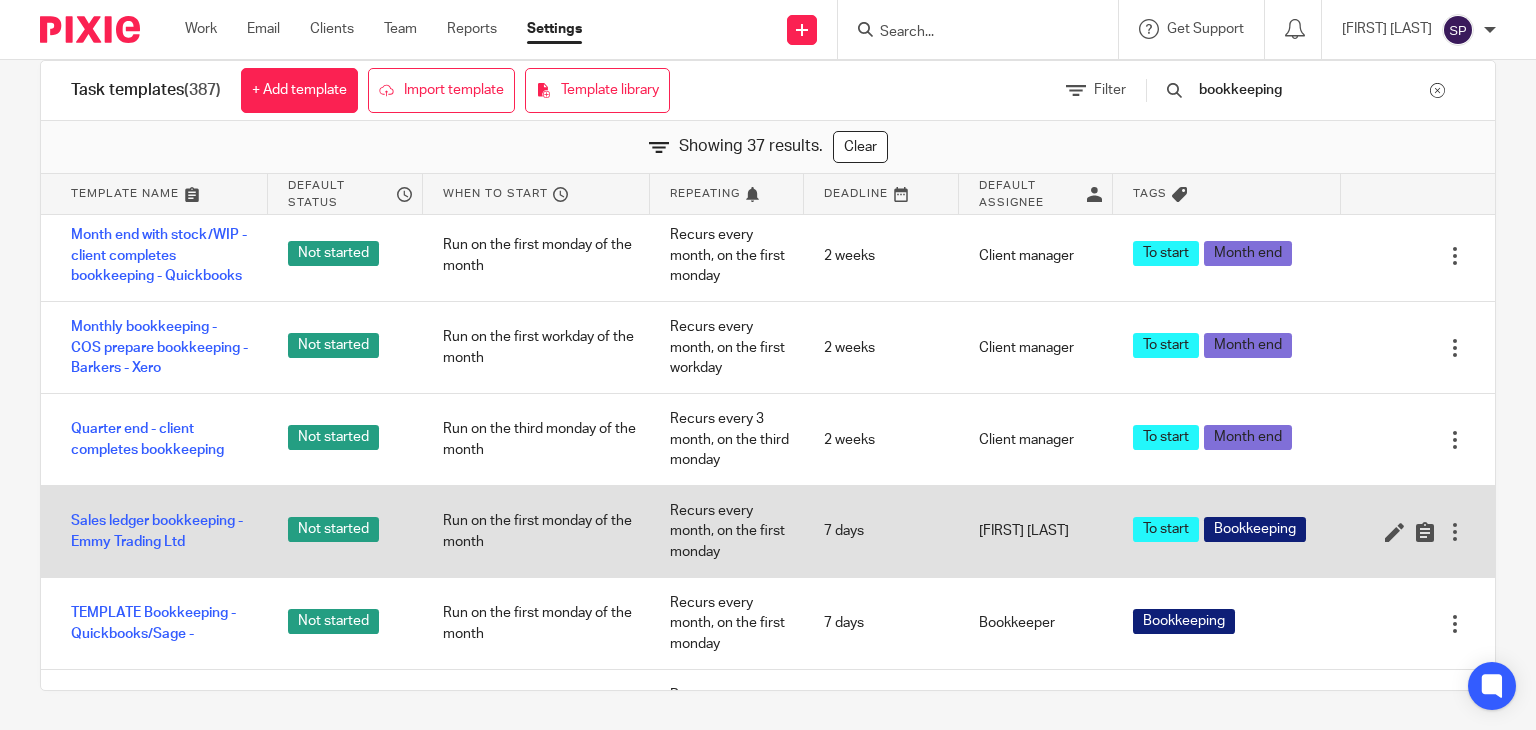 click at bounding box center (1455, 532) 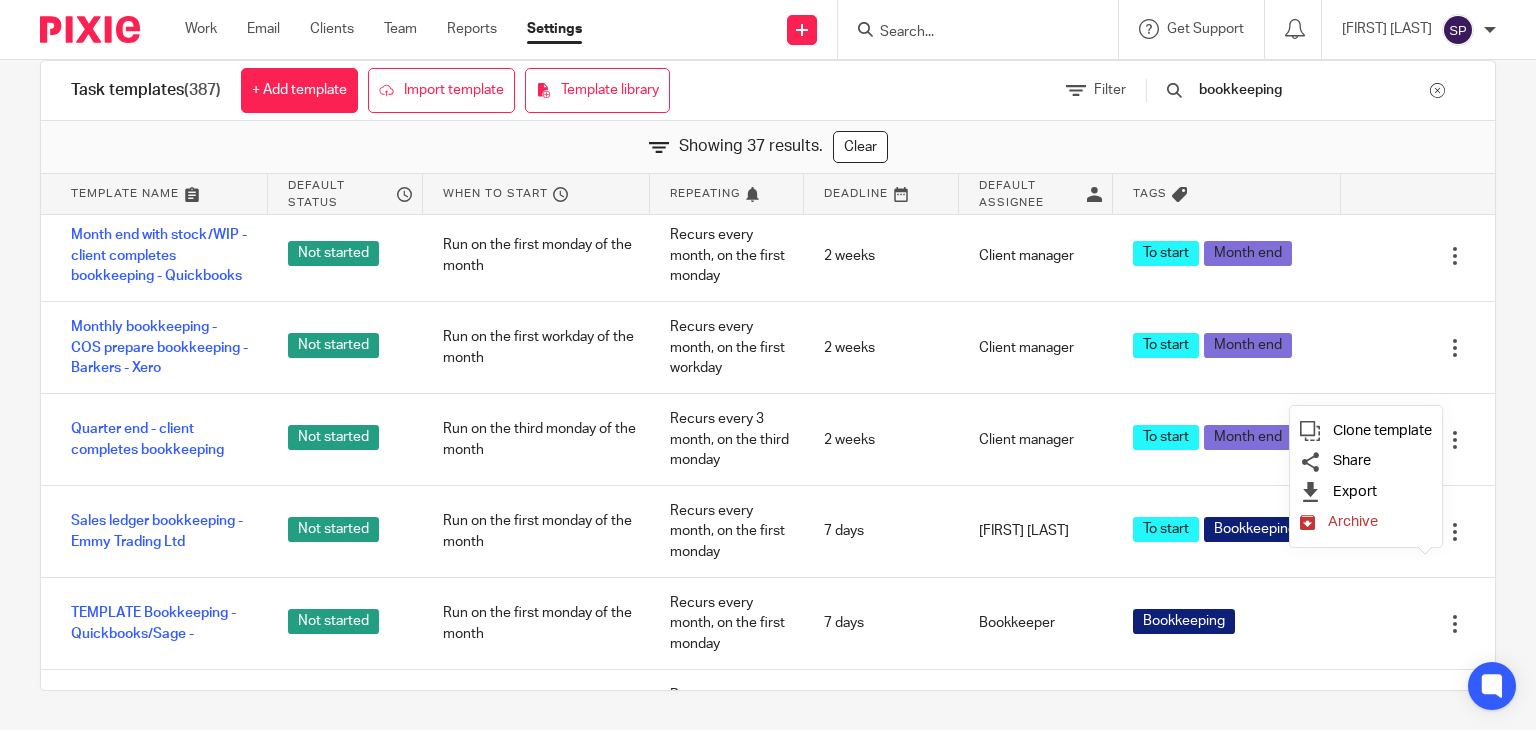 click on "Archive" at bounding box center [1366, 522] 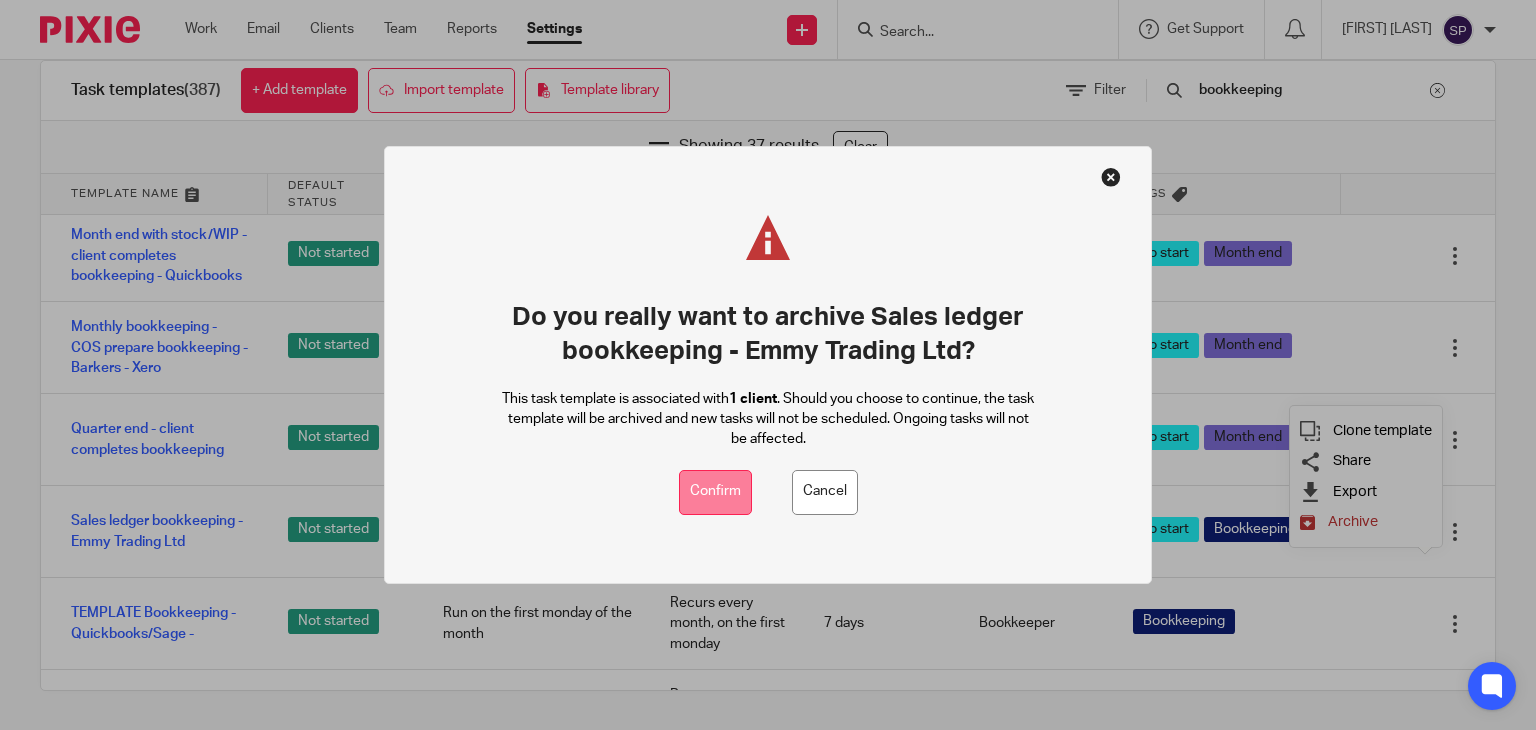 click on "Confirm" at bounding box center [715, 492] 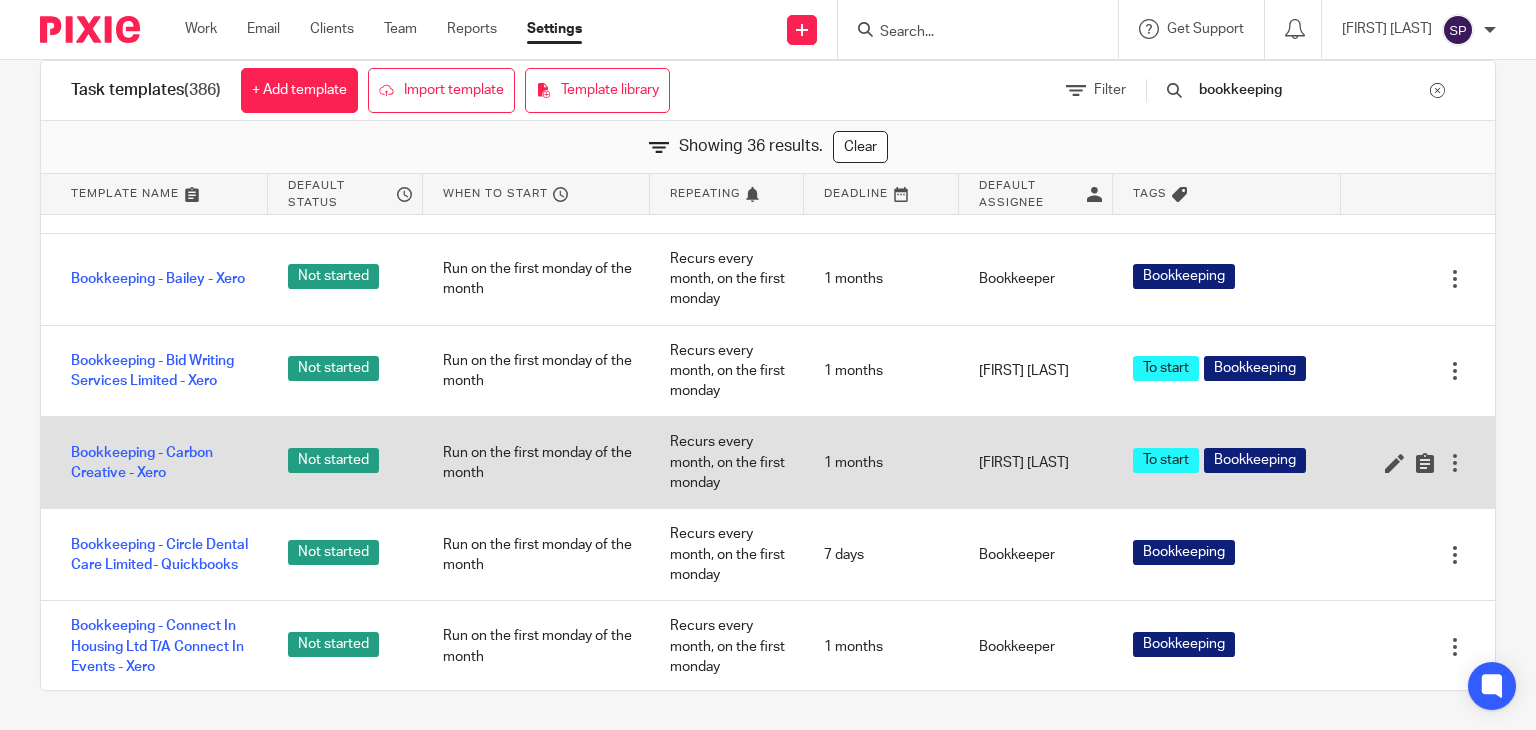 scroll, scrollTop: 0, scrollLeft: 0, axis: both 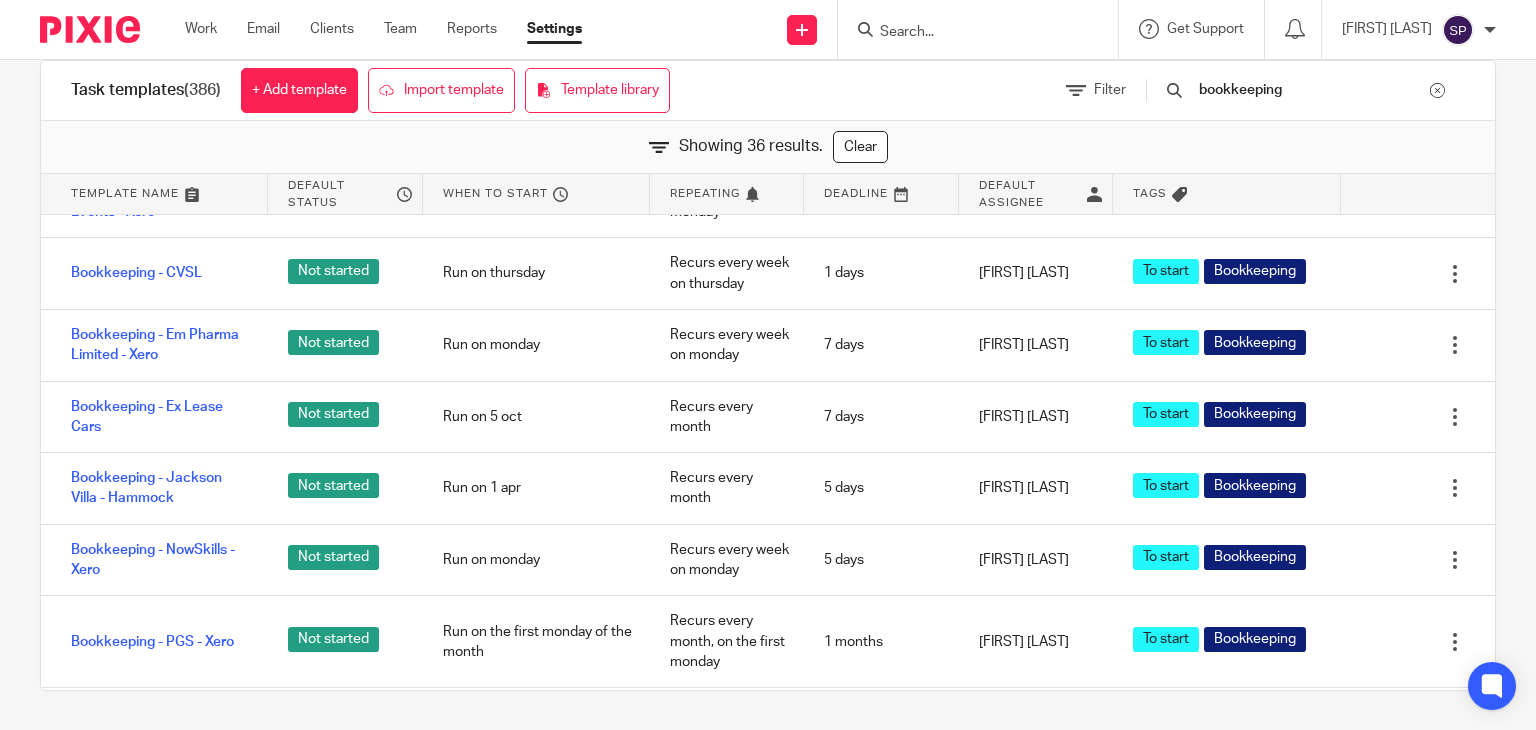 click at bounding box center (1437, 90) 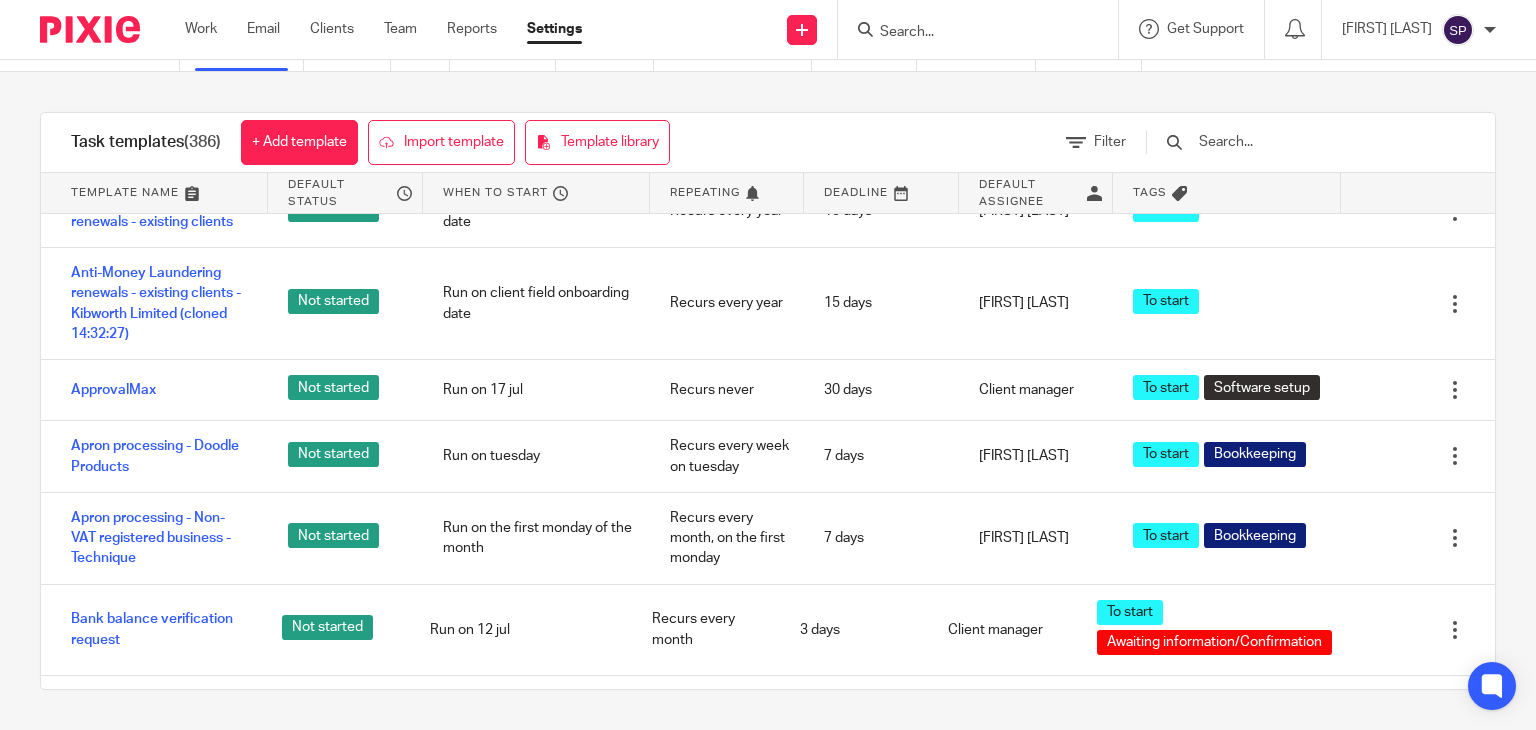 scroll, scrollTop: 27, scrollLeft: 0, axis: vertical 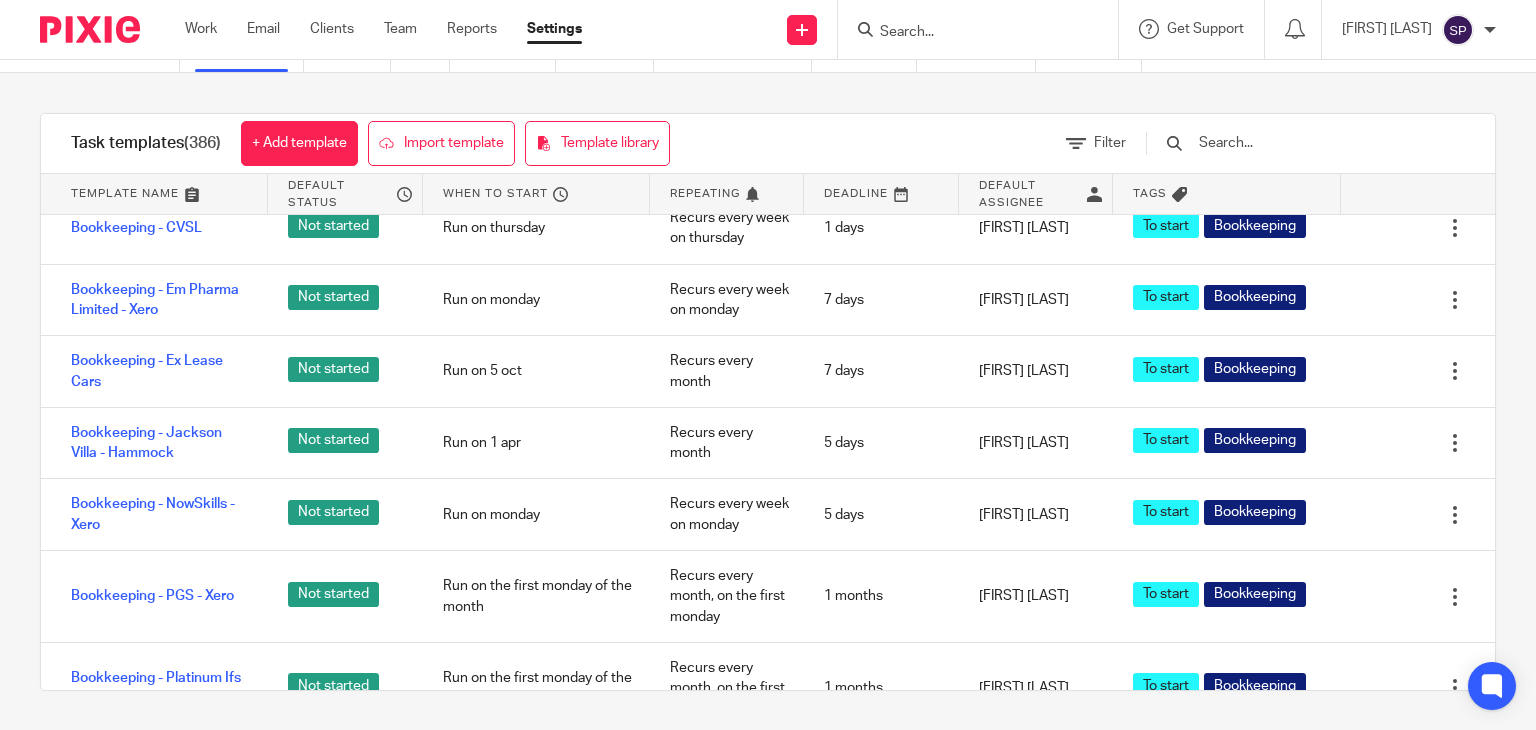 click at bounding box center [1313, 143] 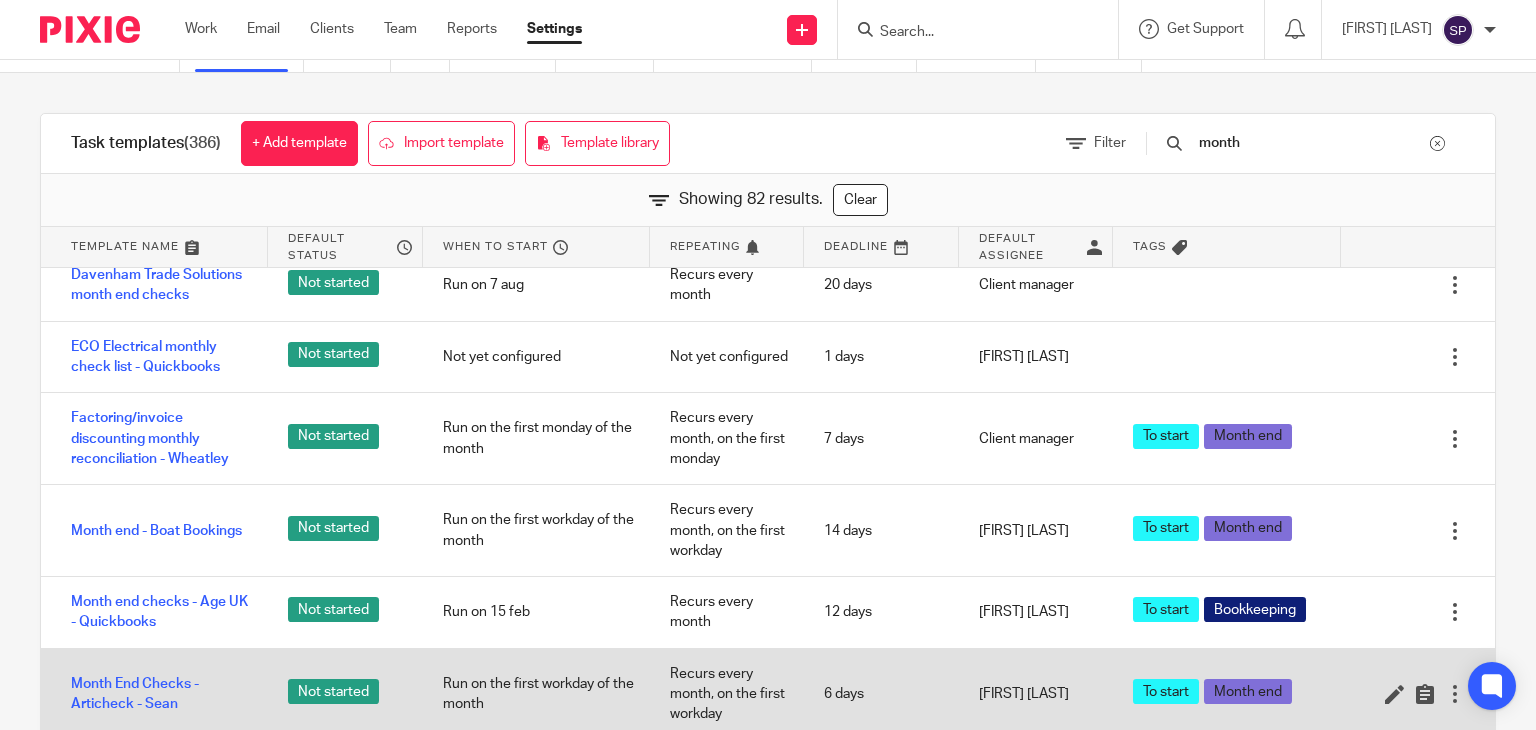 scroll, scrollTop: 0, scrollLeft: 0, axis: both 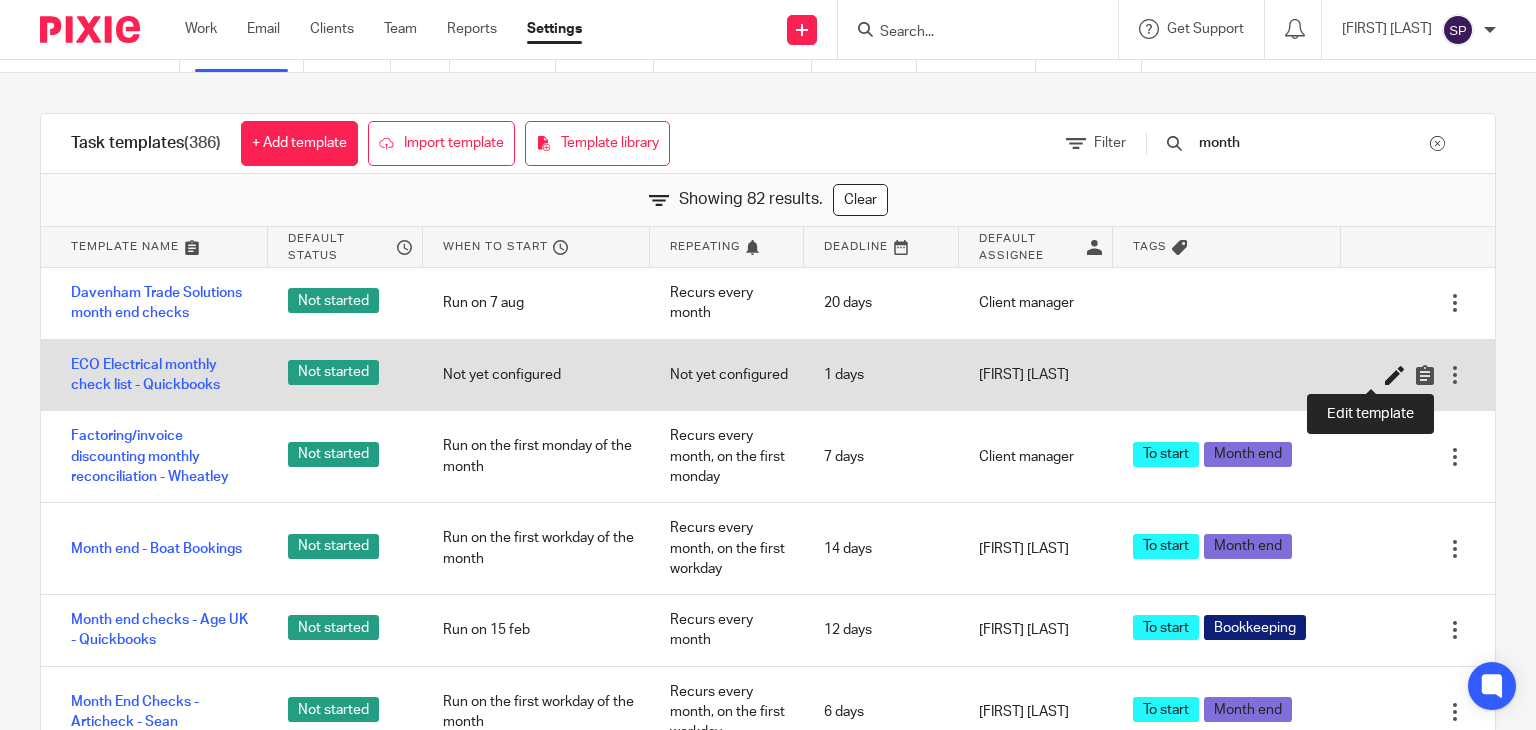 type on "month" 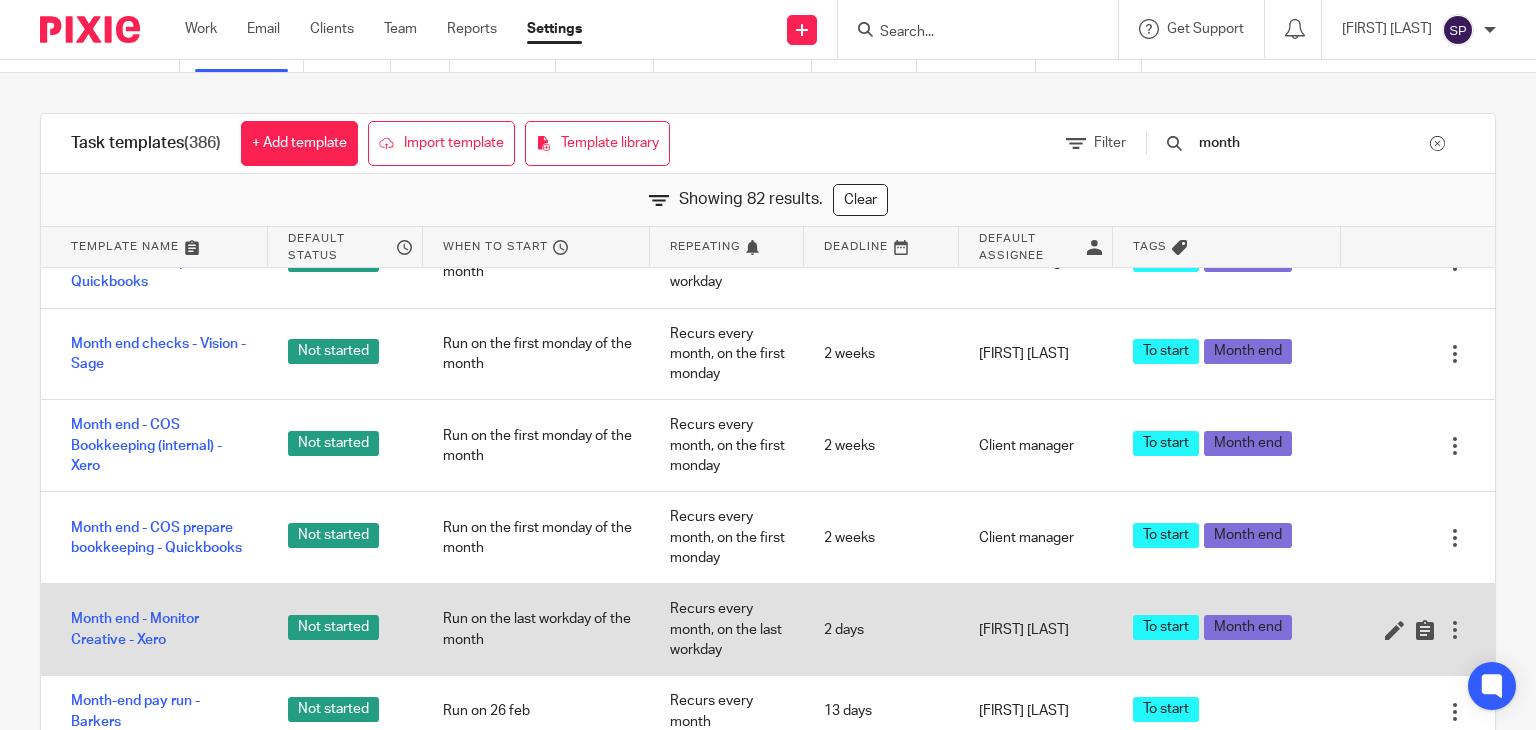 scroll, scrollTop: 3900, scrollLeft: 0, axis: vertical 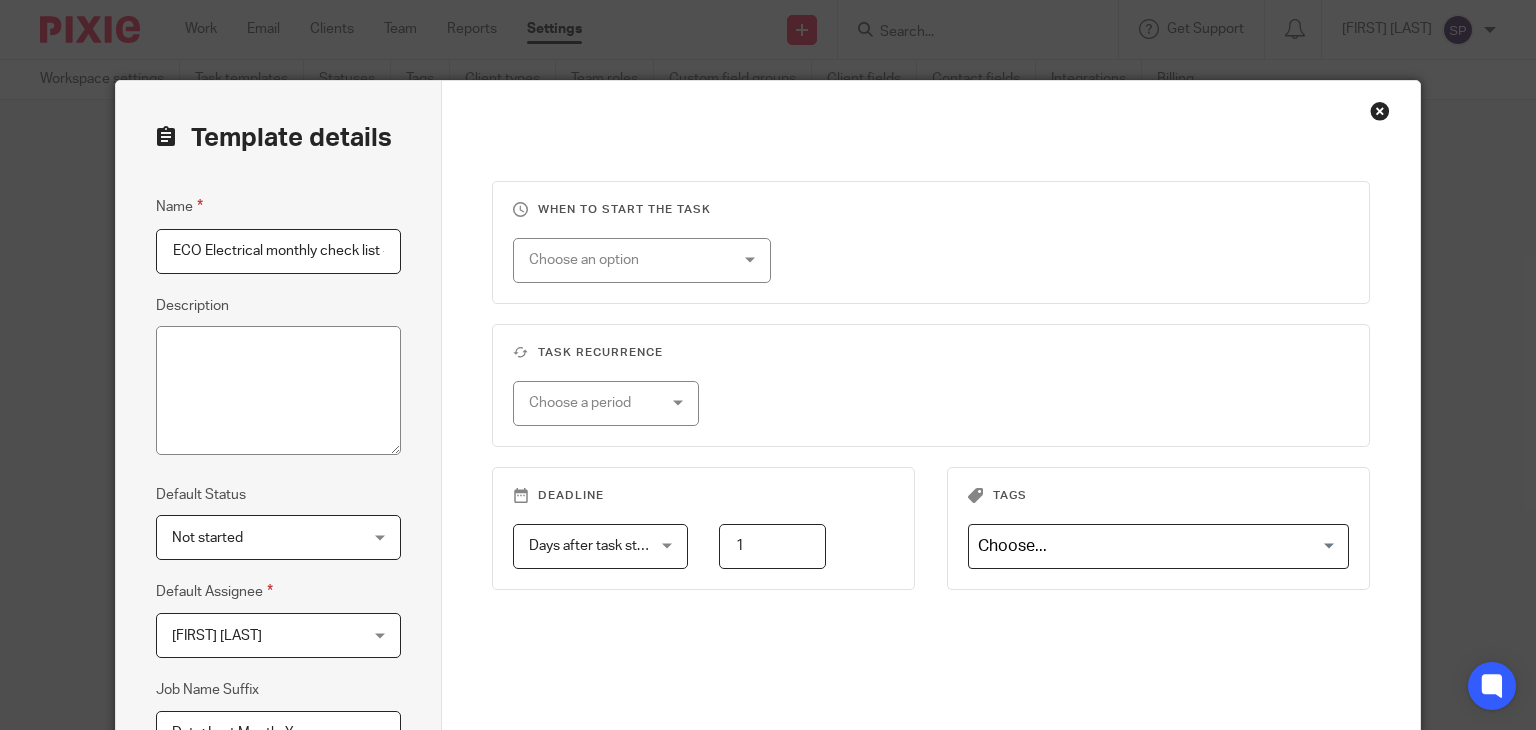 drag, startPoint x: 281, startPoint y: 248, endPoint x: 84, endPoint y: 271, distance: 198.33809 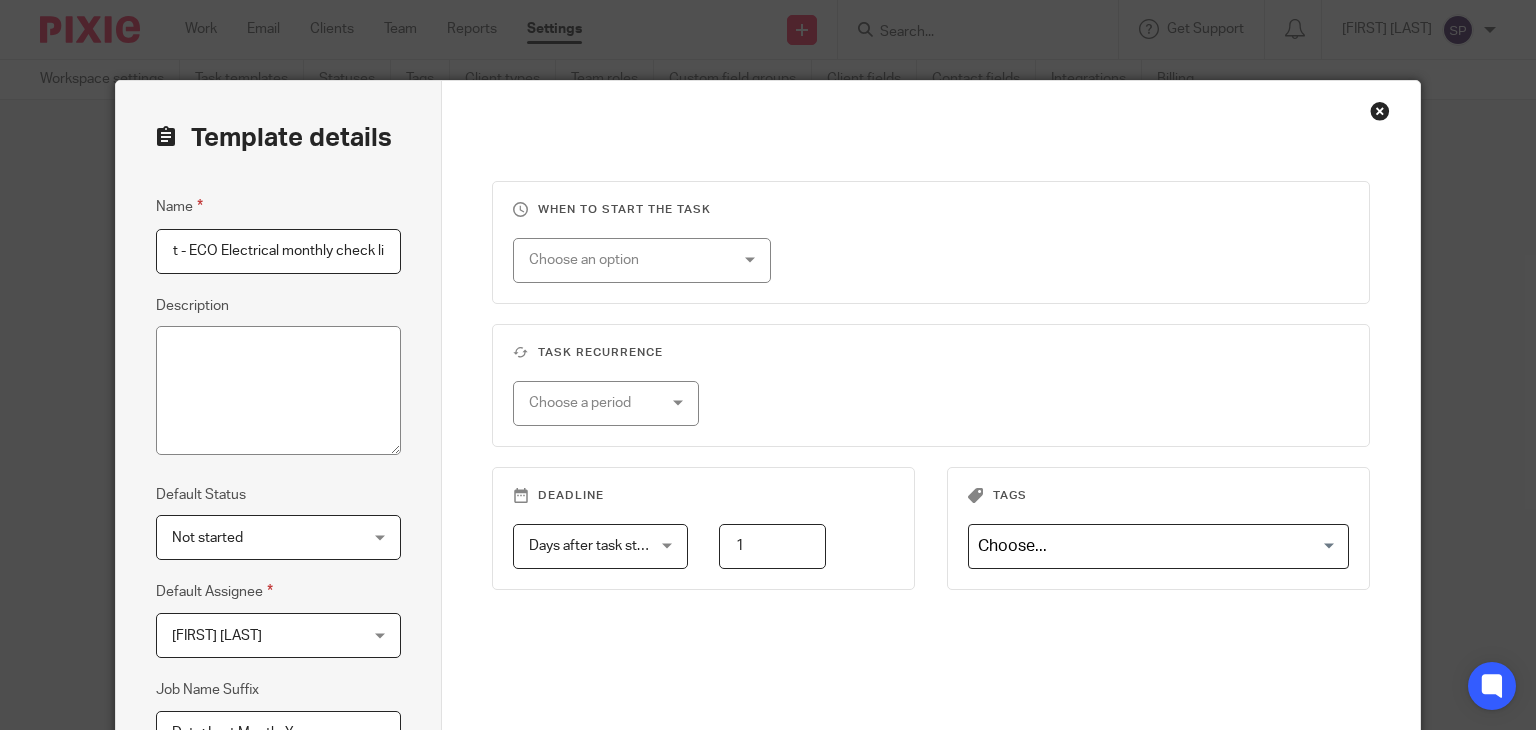 scroll, scrollTop: 0, scrollLeft: 205, axis: horizontal 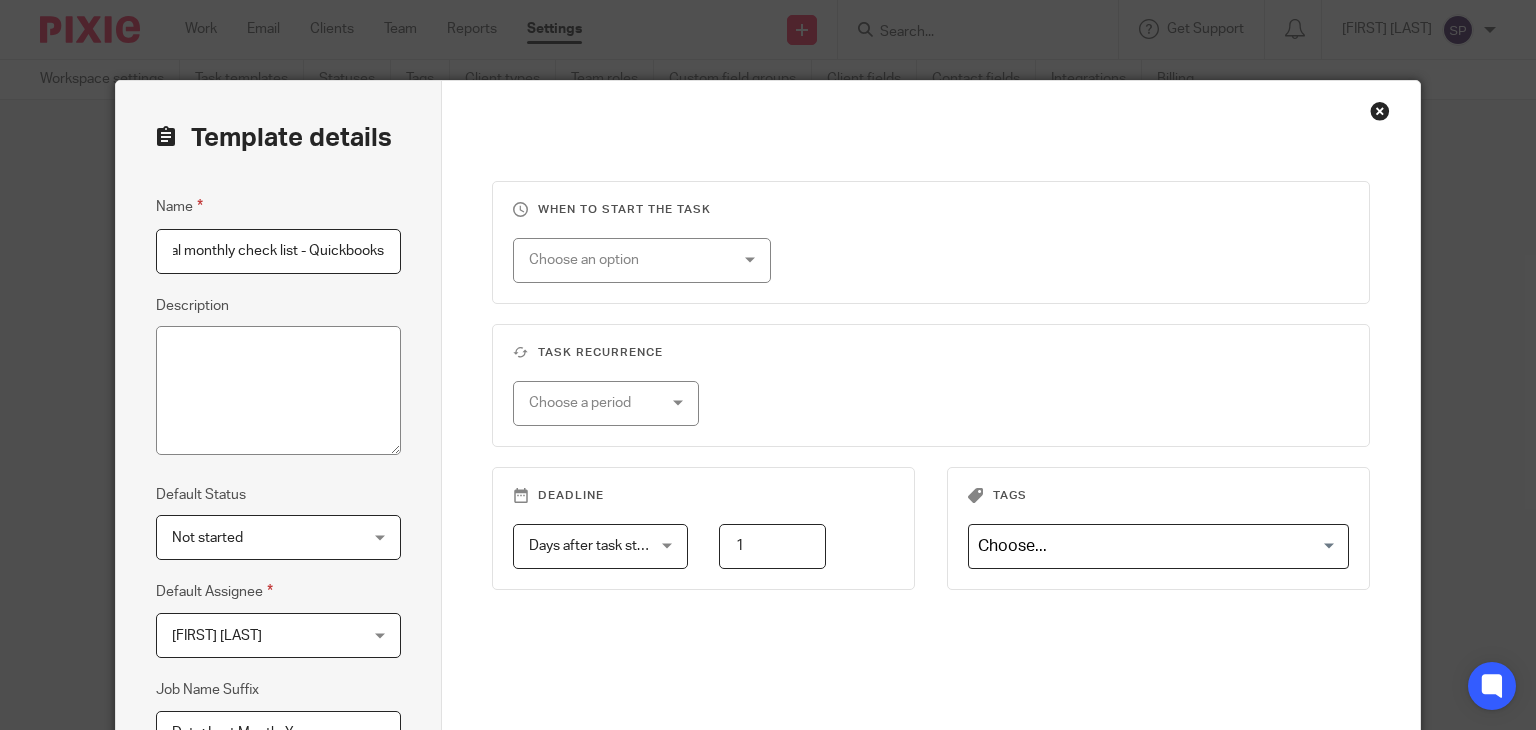 click on "Monthly checklist - ECO Electrical monthly check list - Quickbooks" at bounding box center (278, 251) 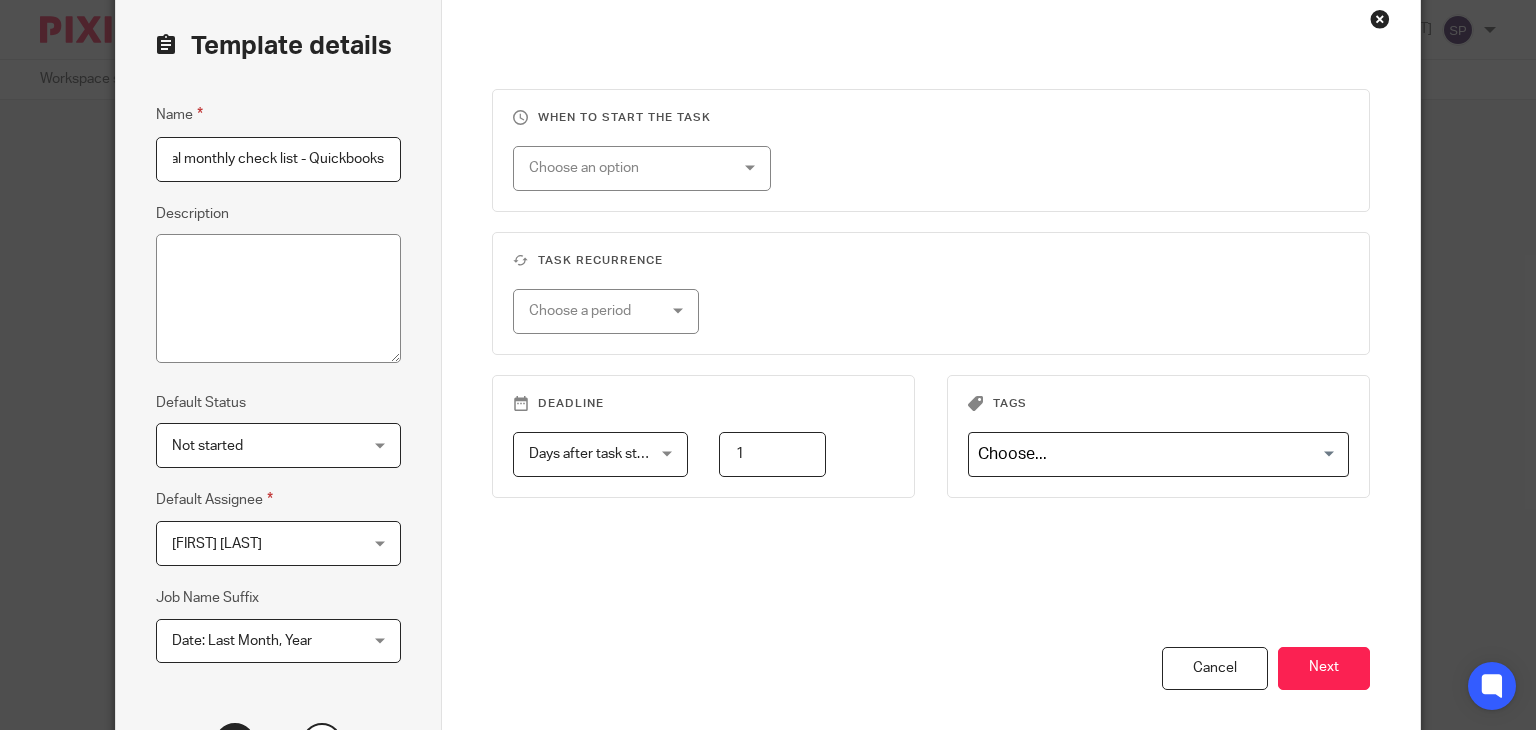 scroll, scrollTop: 290, scrollLeft: 0, axis: vertical 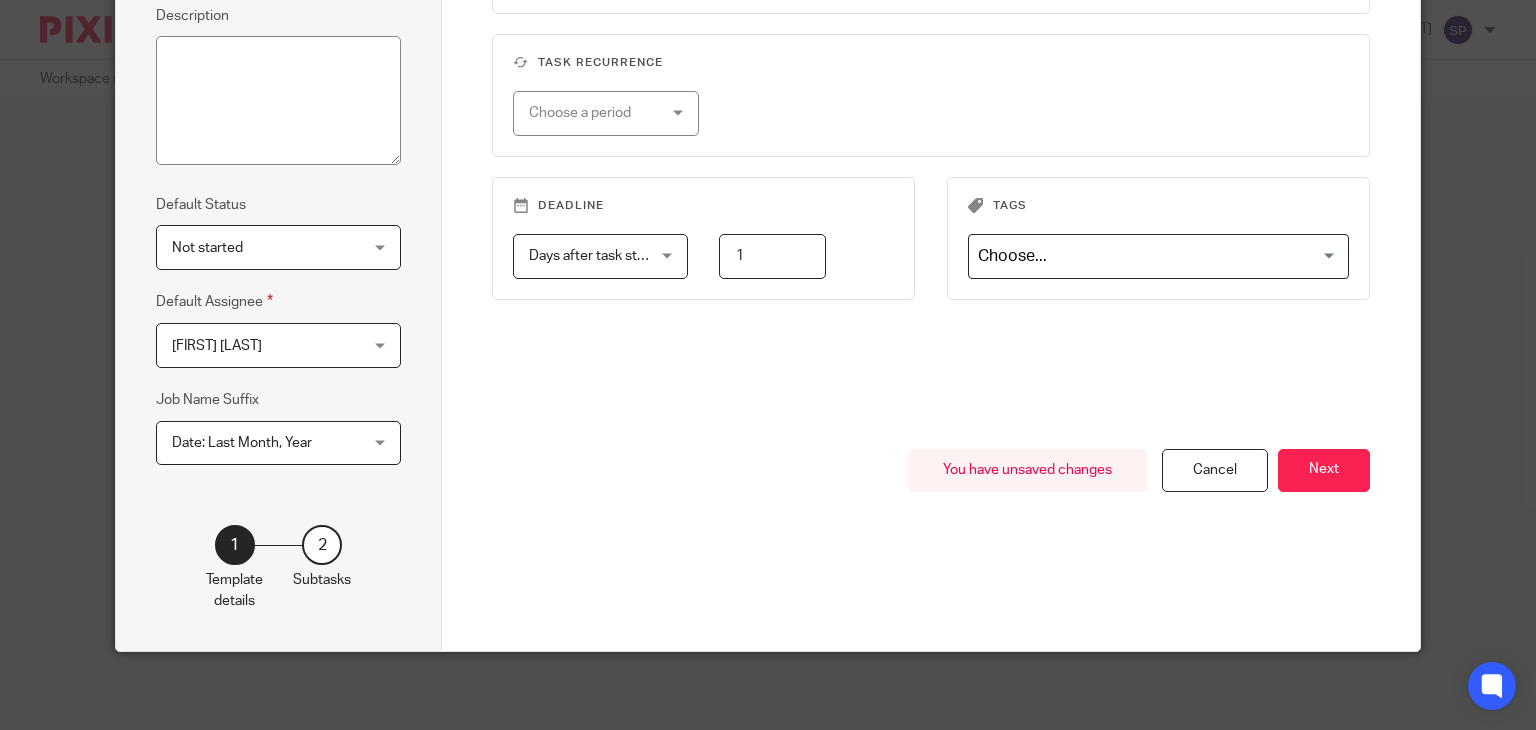 click on "When to start the task
Choose an option
On date
Week day
Month day
On client date field
Task recurrence
Choose a period
No repeat
Weekly
Monthly
Yearly
Deadline
Days after task starts
Days after task starts
Days after task starts
Weeks after task starts
Months after task starts
day   1
Tags
Loading..." at bounding box center (931, 170) 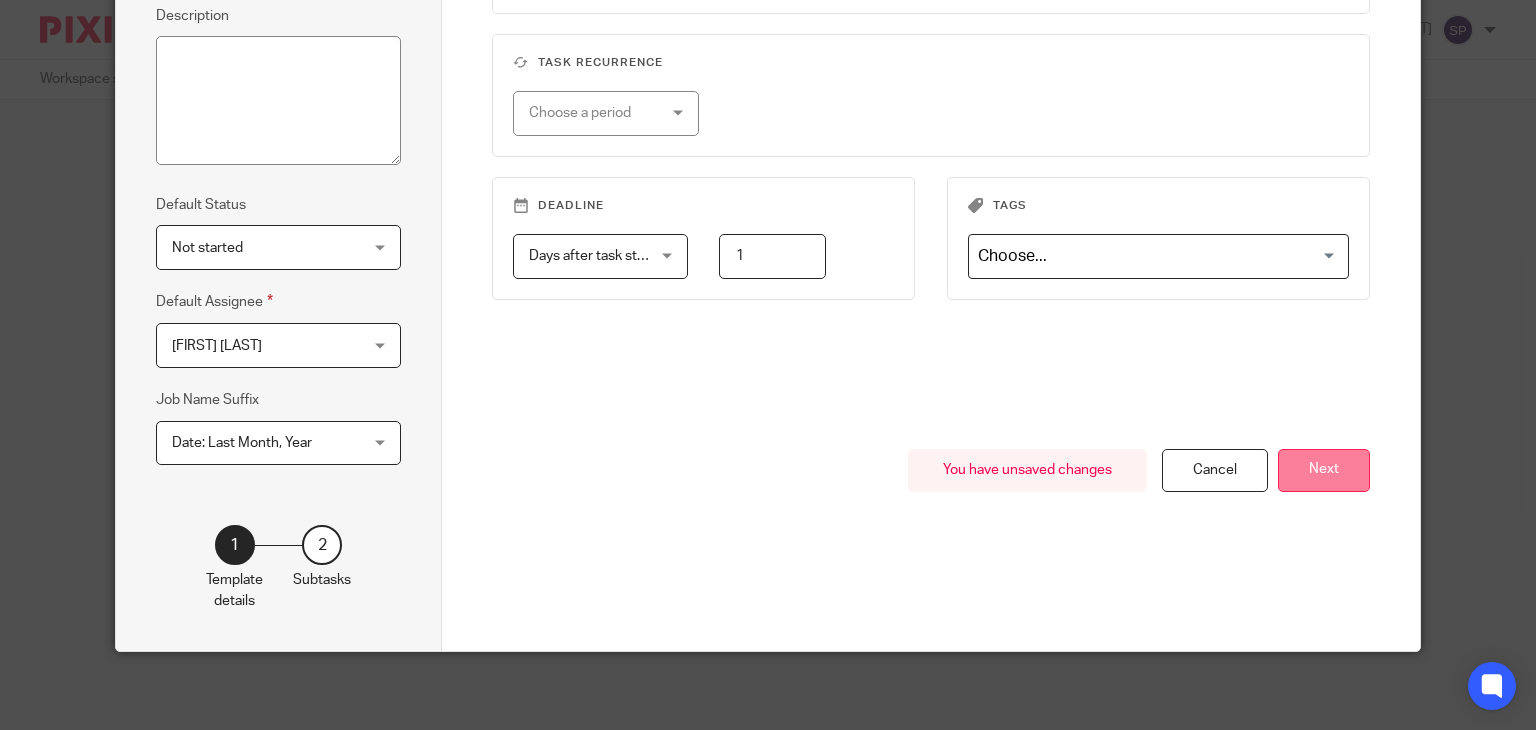 click on "Next" at bounding box center [1324, 470] 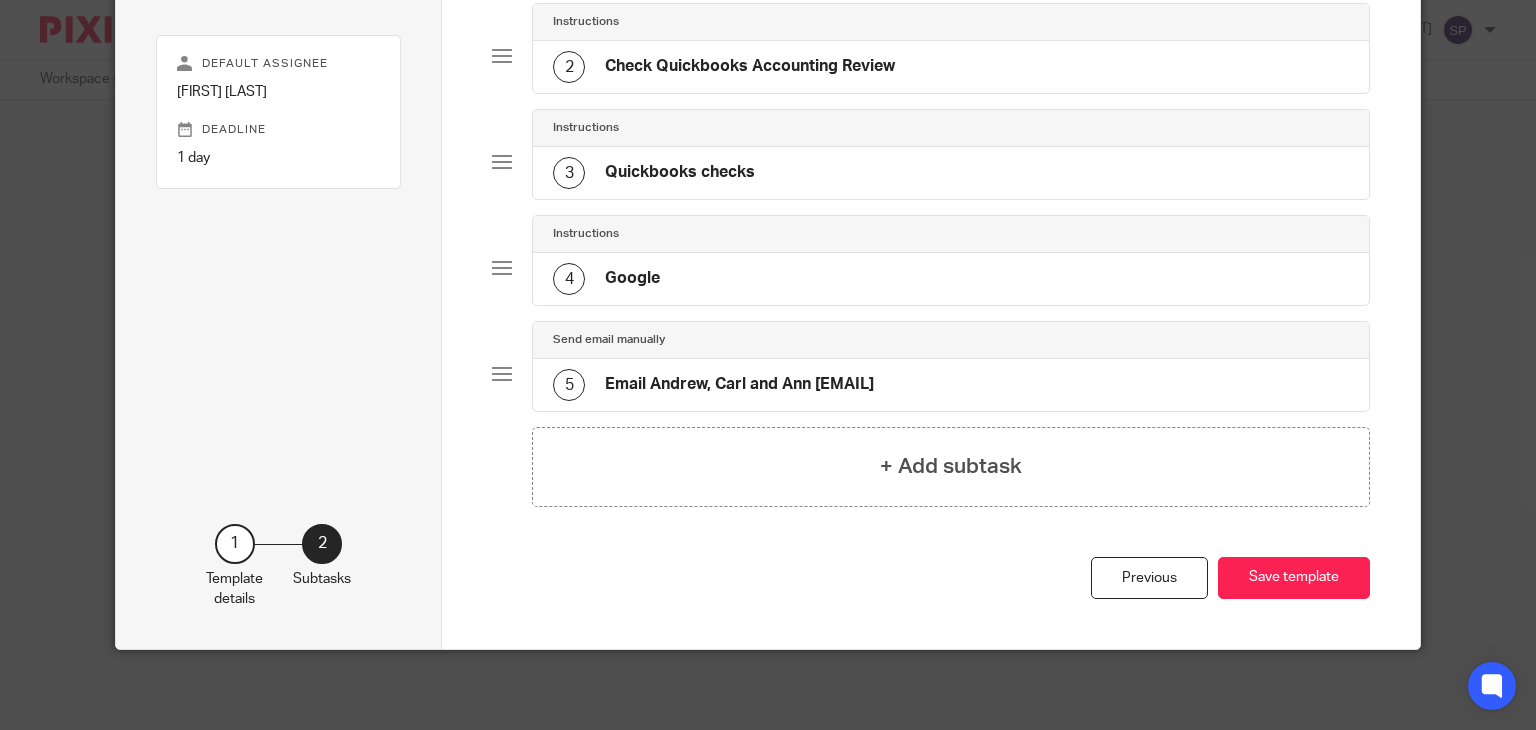 scroll, scrollTop: 268, scrollLeft: 0, axis: vertical 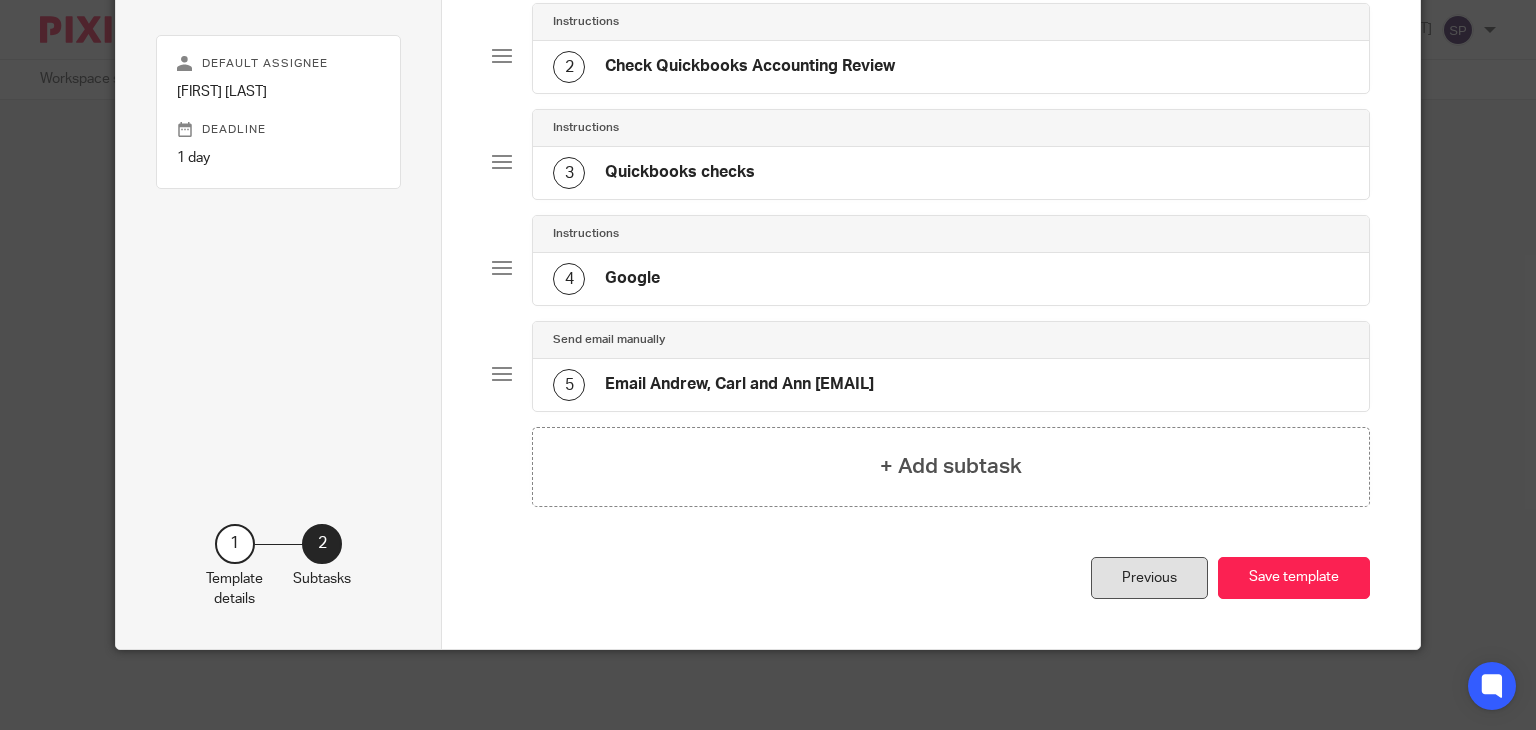 click on "Previous" at bounding box center [1149, 578] 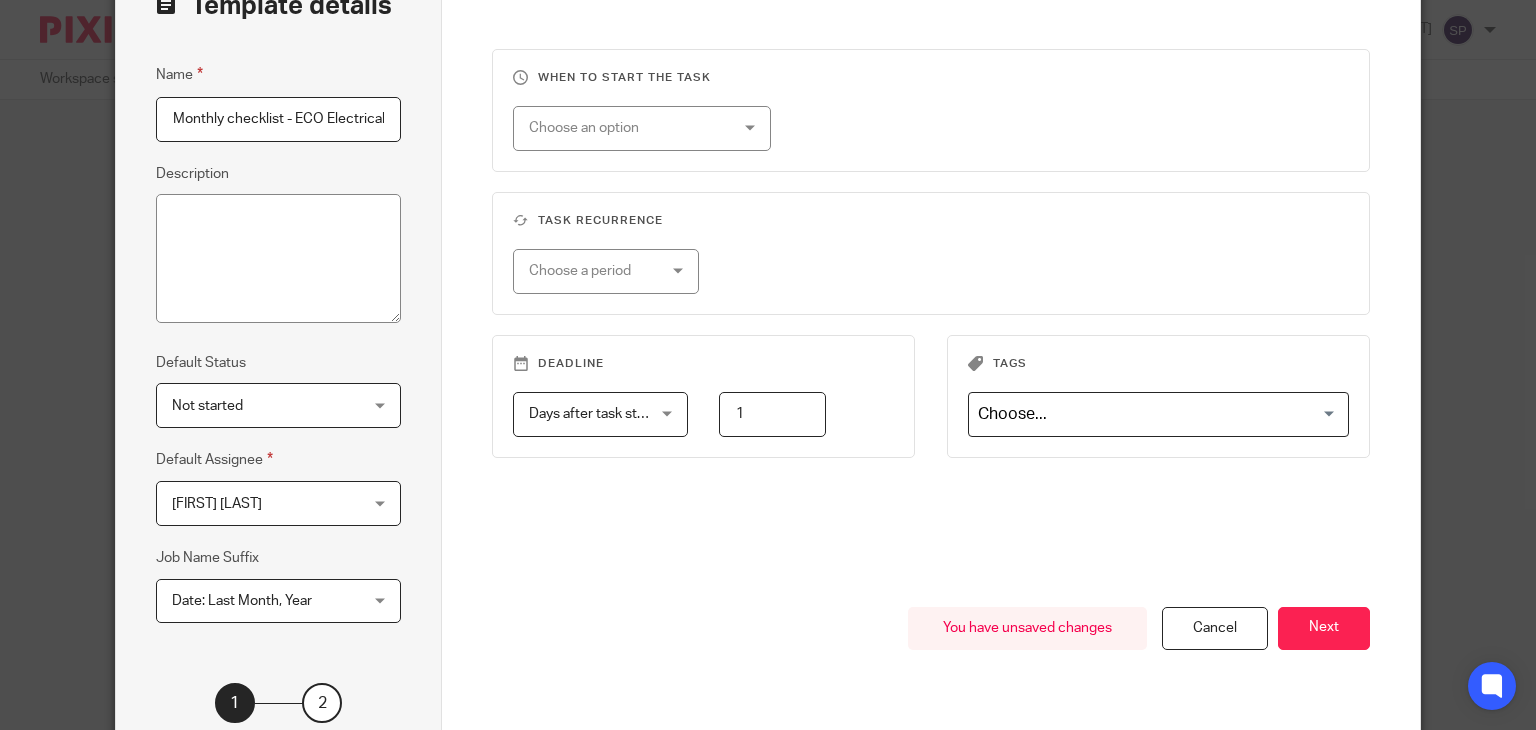 scroll, scrollTop: 0, scrollLeft: 0, axis: both 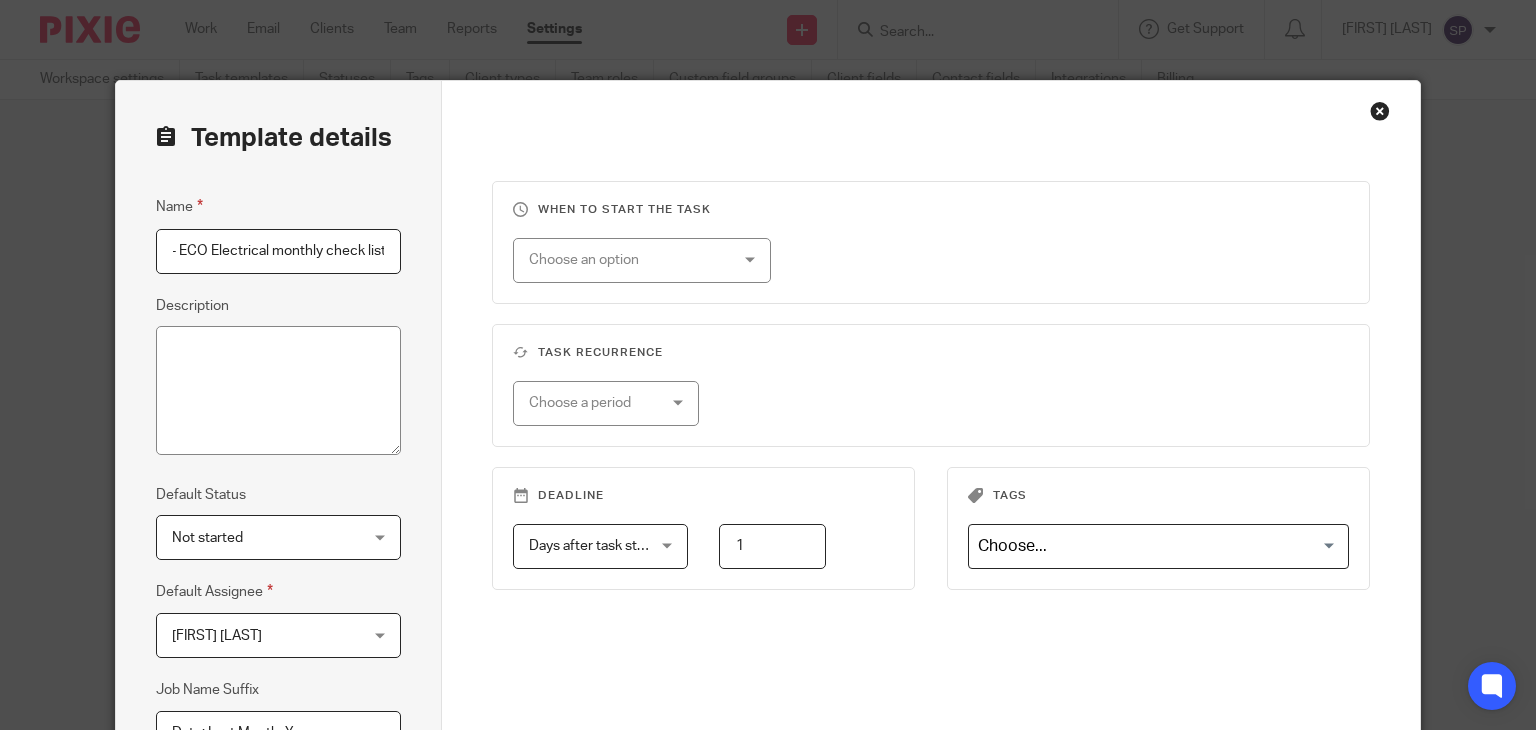 drag, startPoint x: 312, startPoint y: 249, endPoint x: 314, endPoint y: 260, distance: 11.18034 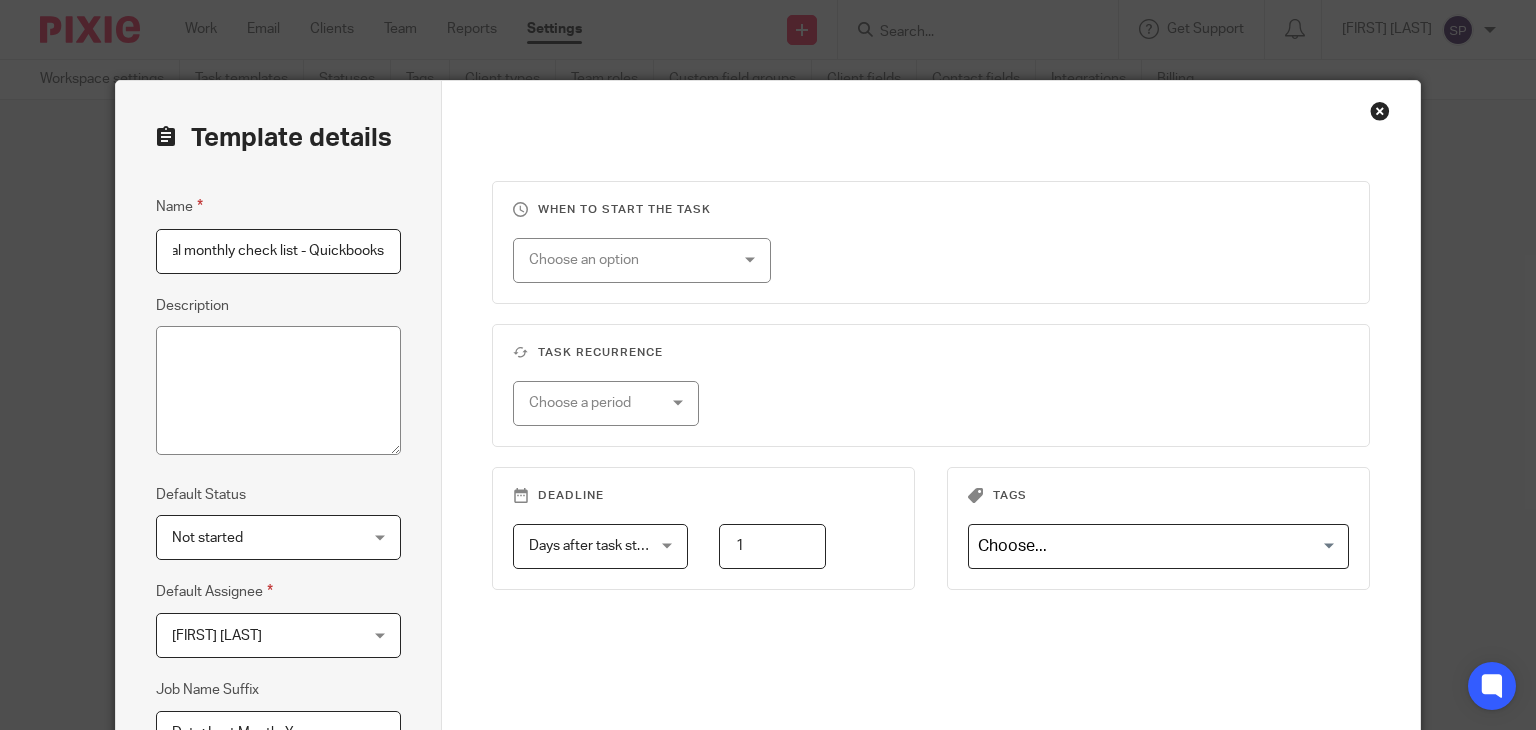 drag, startPoint x: 267, startPoint y: 253, endPoint x: 288, endPoint y: 260, distance: 22.135944 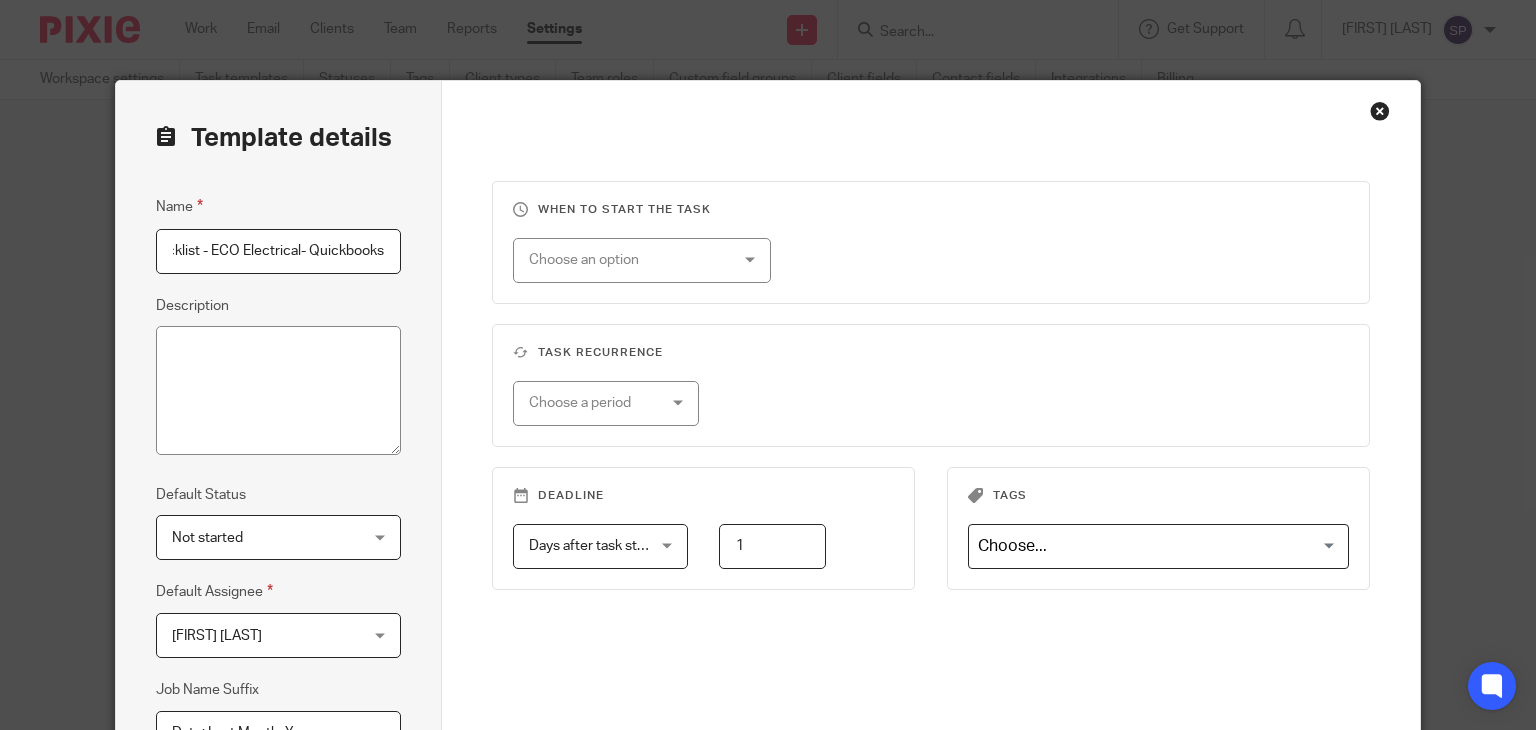scroll, scrollTop: 0, scrollLeft: 85, axis: horizontal 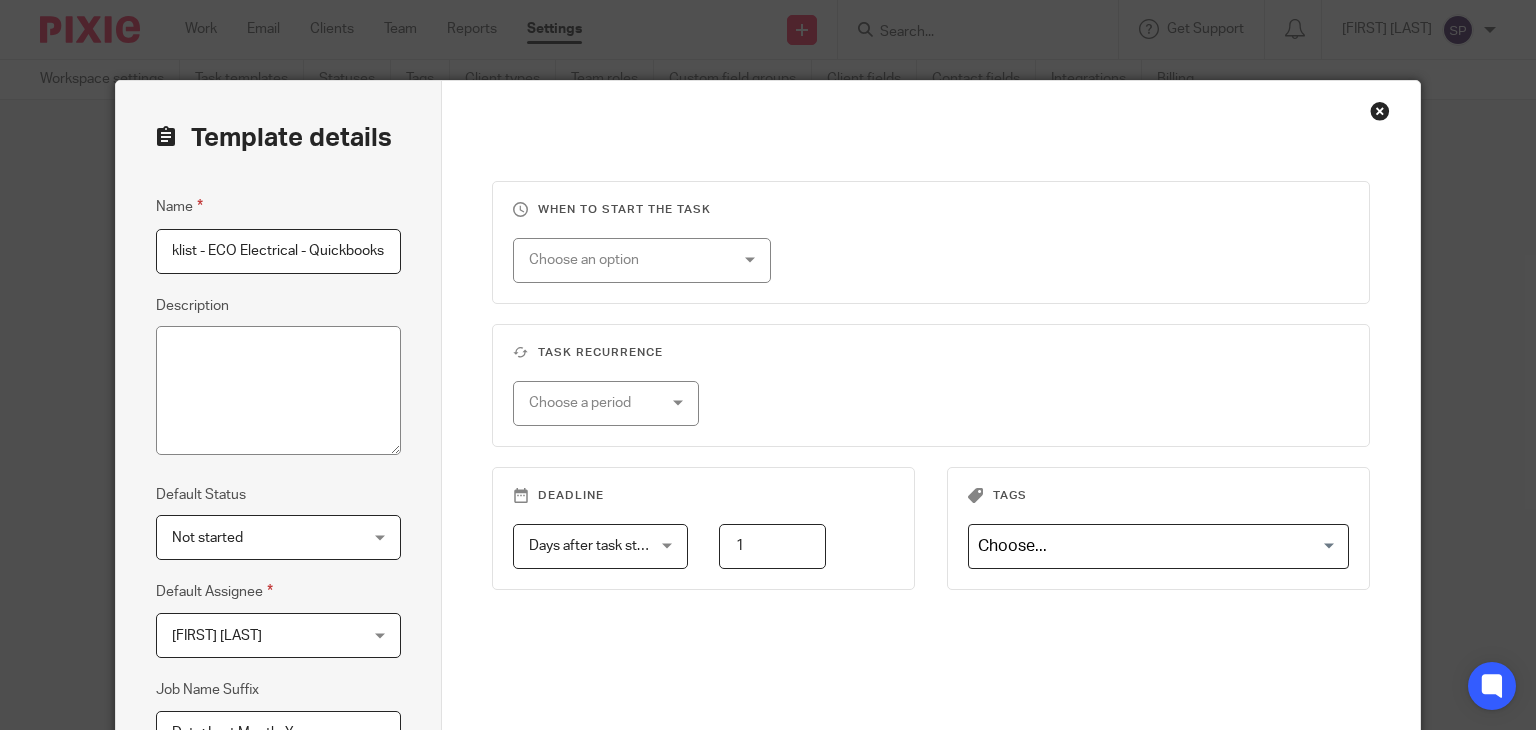 drag, startPoint x: 223, startPoint y: 256, endPoint x: 249, endPoint y: 268, distance: 28.635643 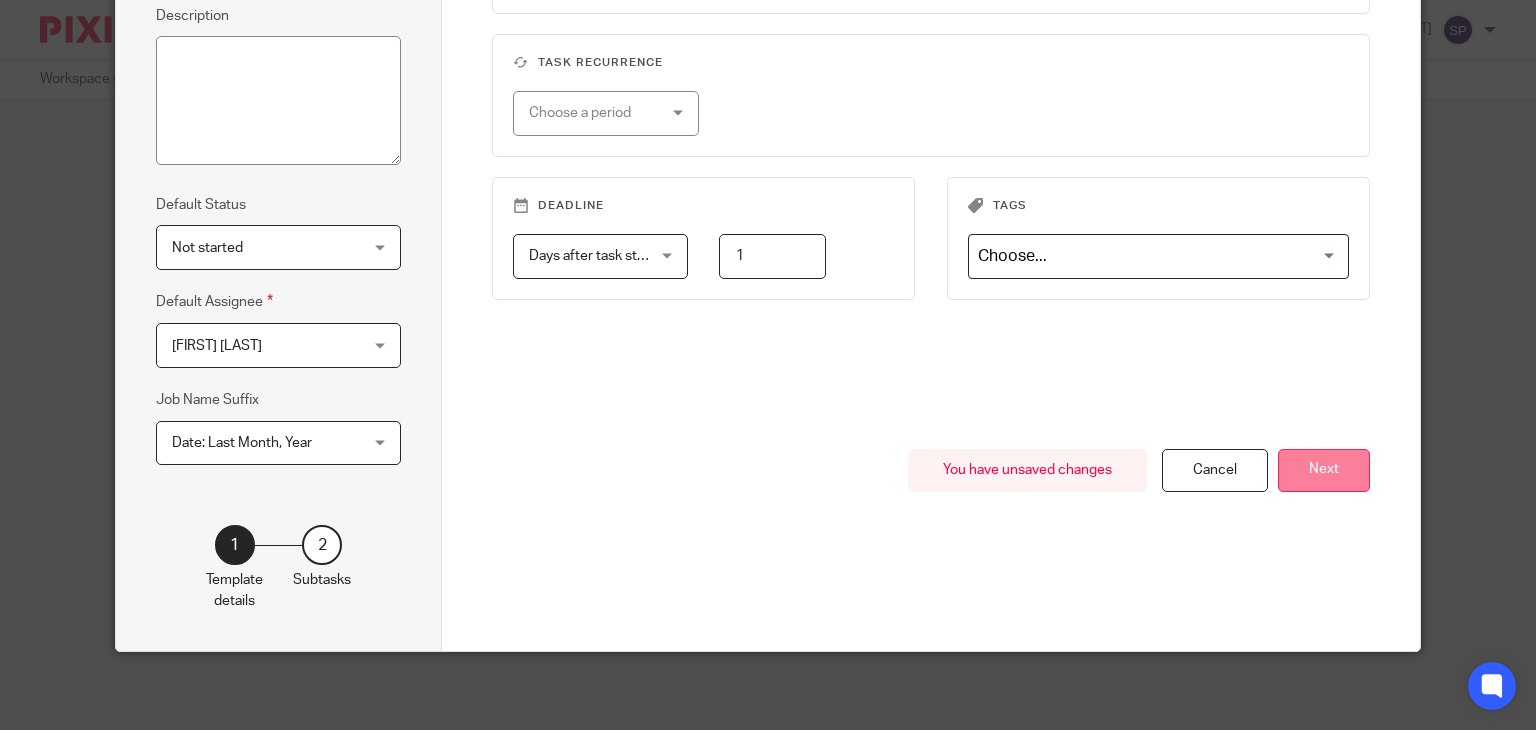 type on "Monthly checklist - ECO Electrical - Quickbooks" 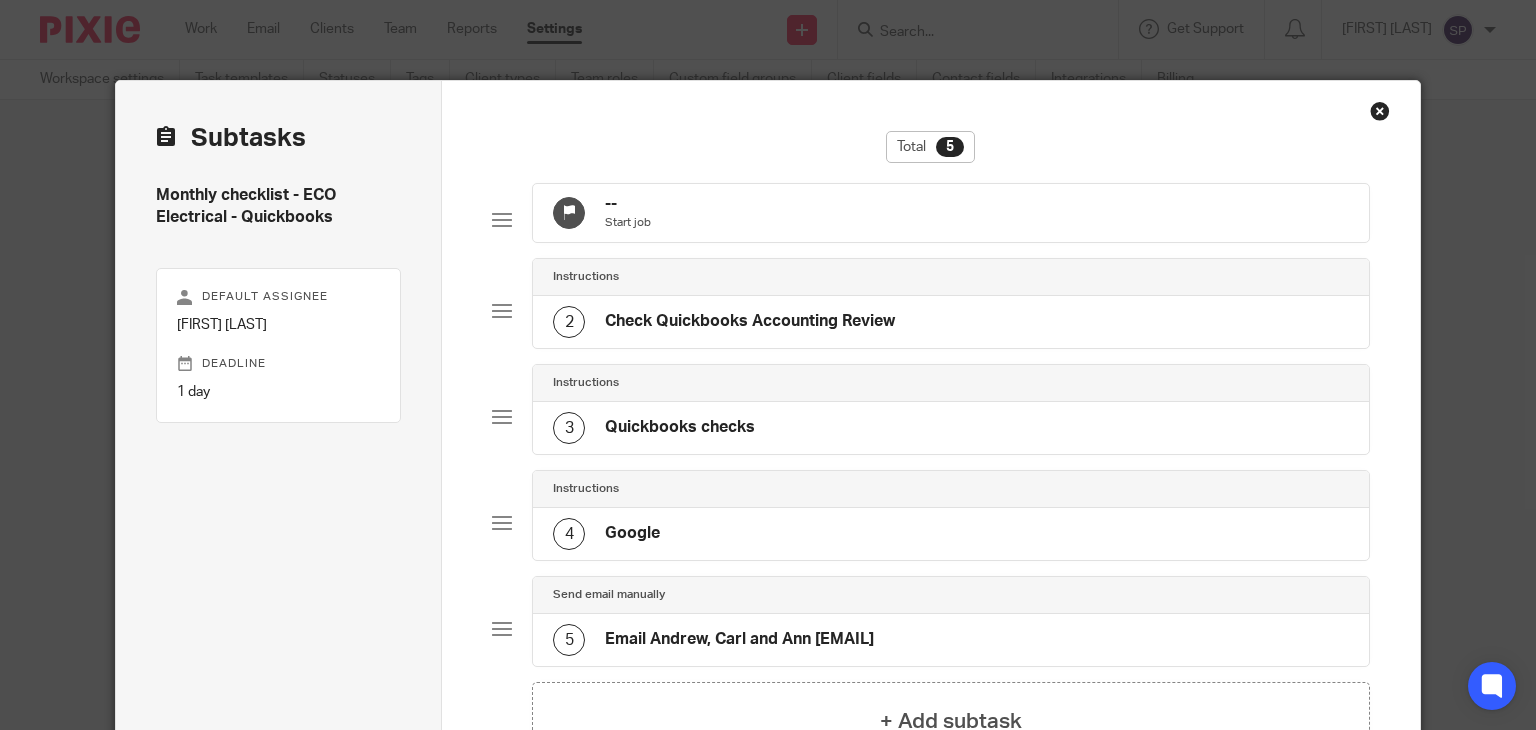 scroll, scrollTop: 200, scrollLeft: 0, axis: vertical 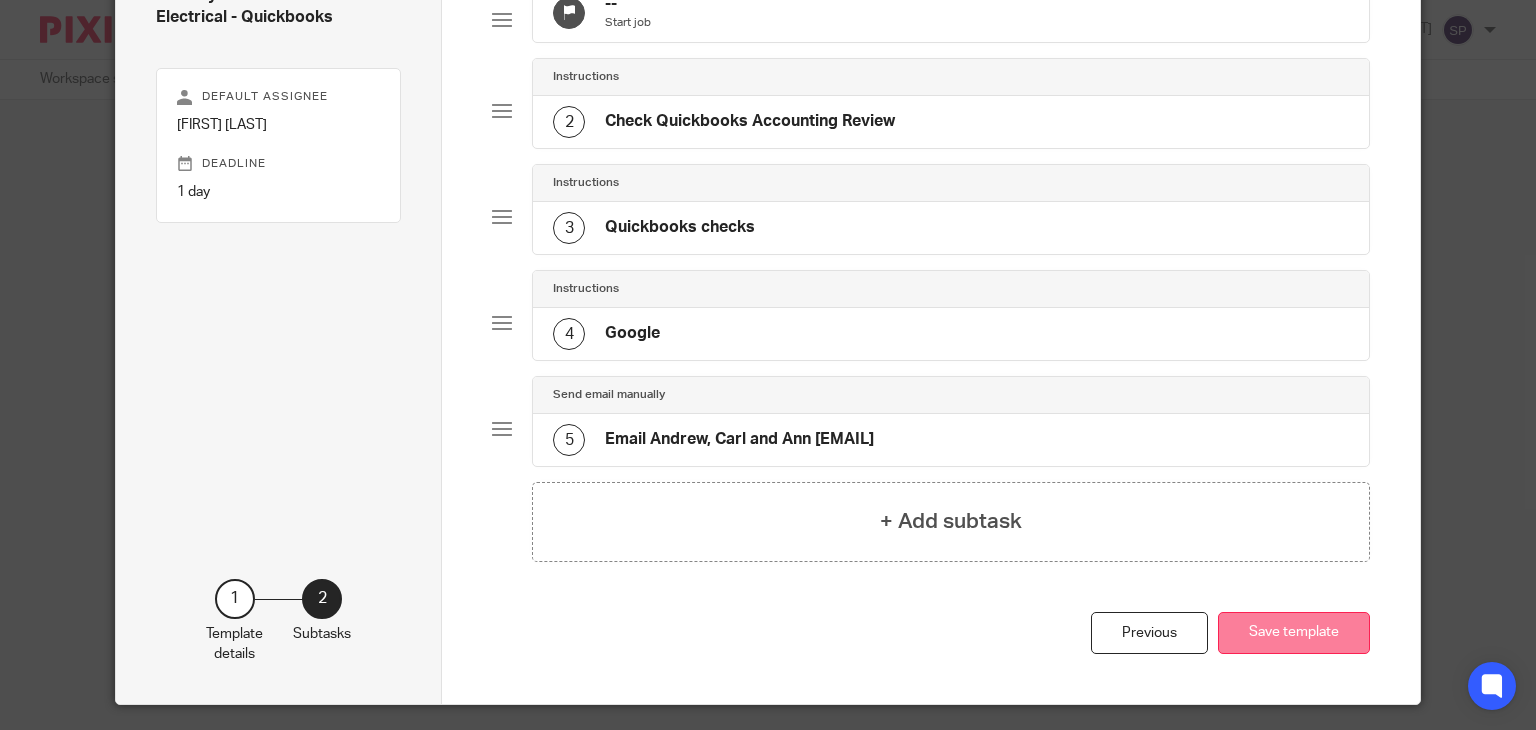 click on "Save template" at bounding box center (1294, 633) 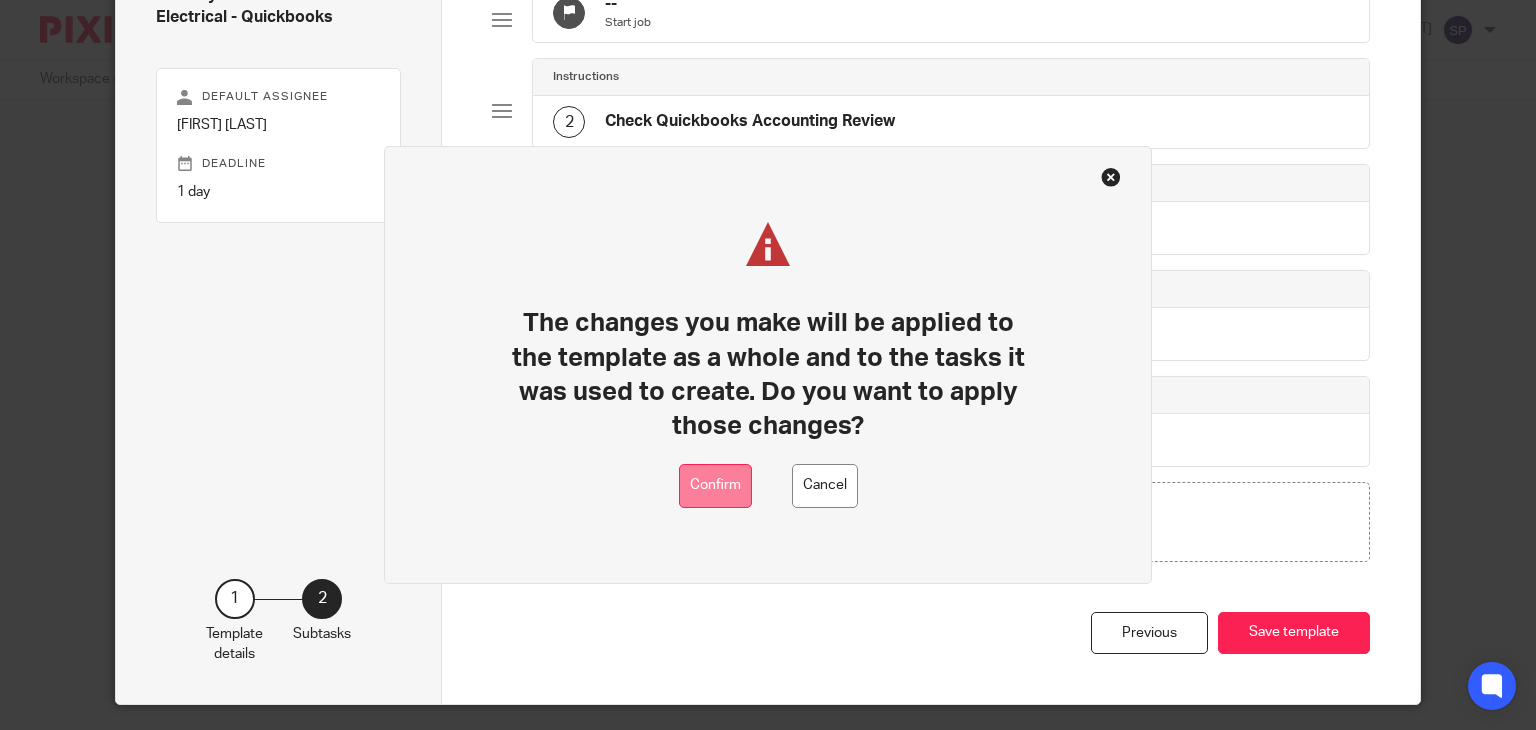 click on "Confirm" at bounding box center [715, 486] 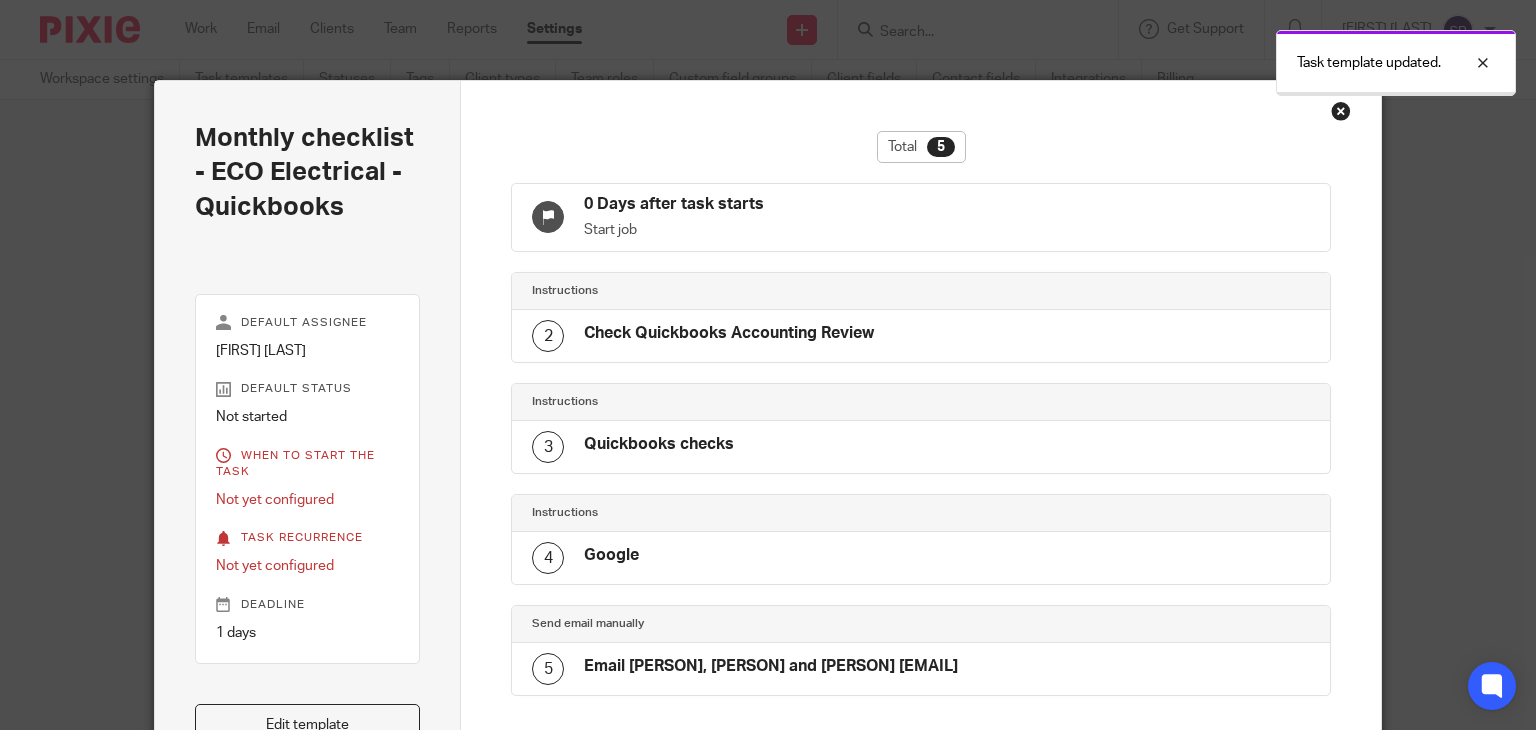 scroll, scrollTop: 0, scrollLeft: 0, axis: both 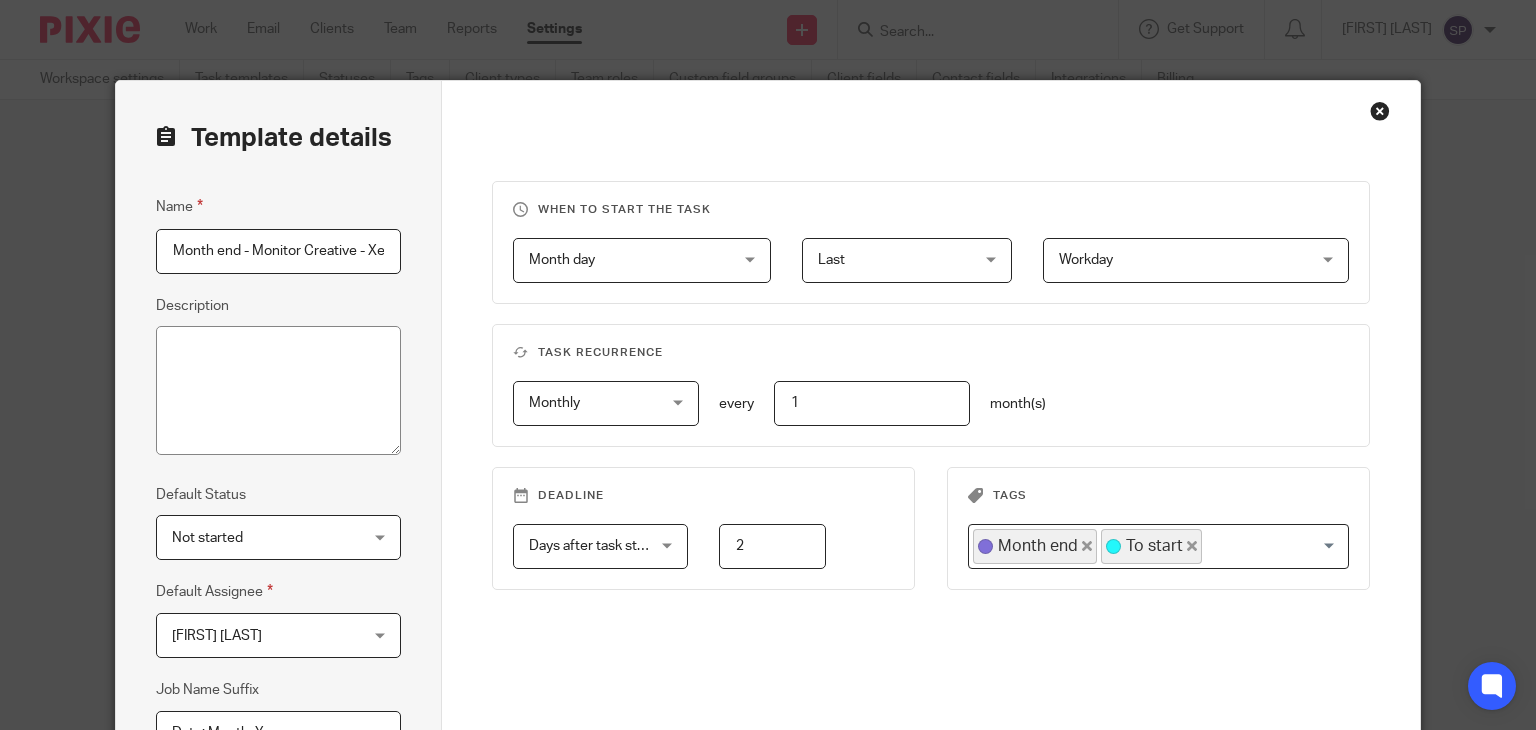drag, startPoint x: 204, startPoint y: 256, endPoint x: 200, endPoint y: 268, distance: 12.649111 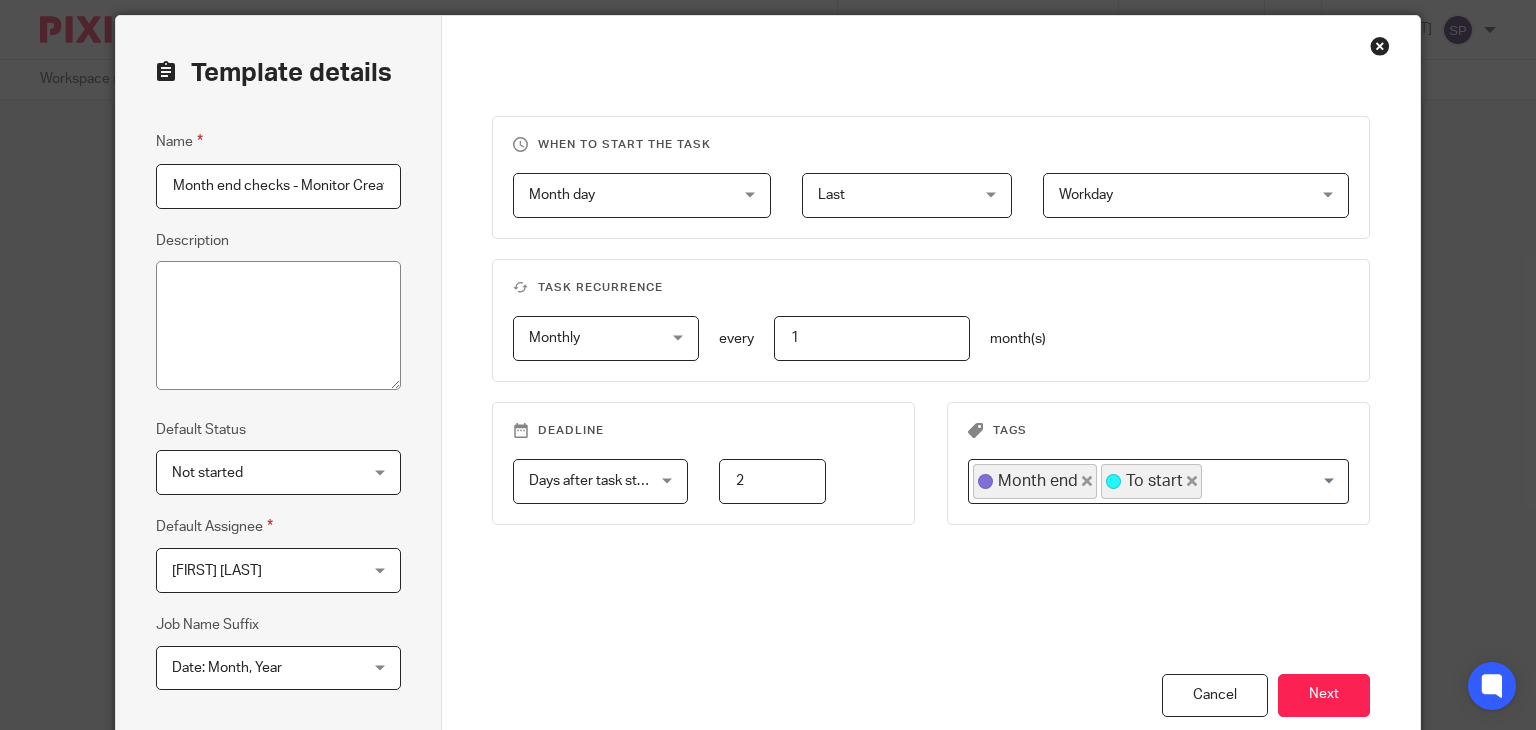 scroll, scrollTop: 290, scrollLeft: 0, axis: vertical 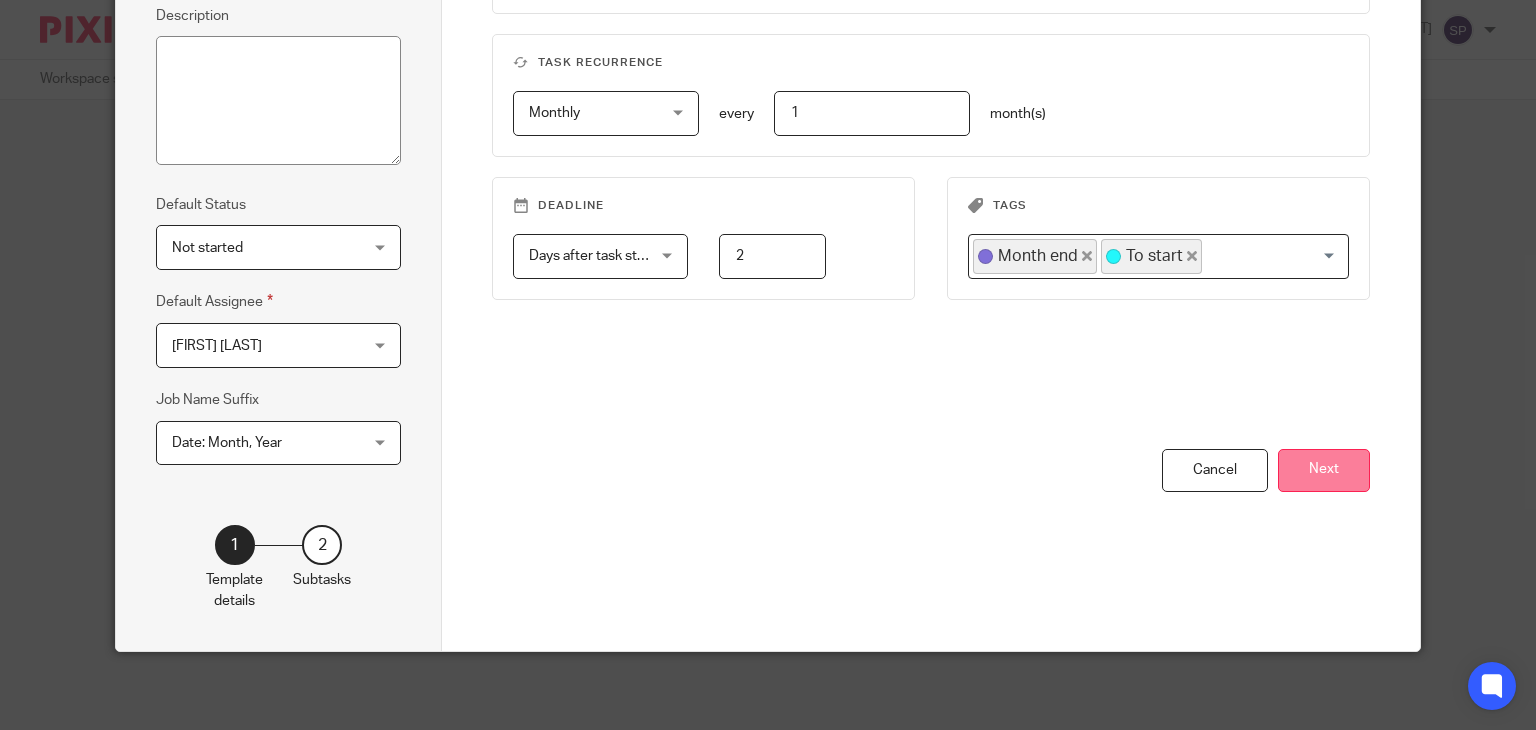 type on "Month end checks - Monitor Creative - Xero" 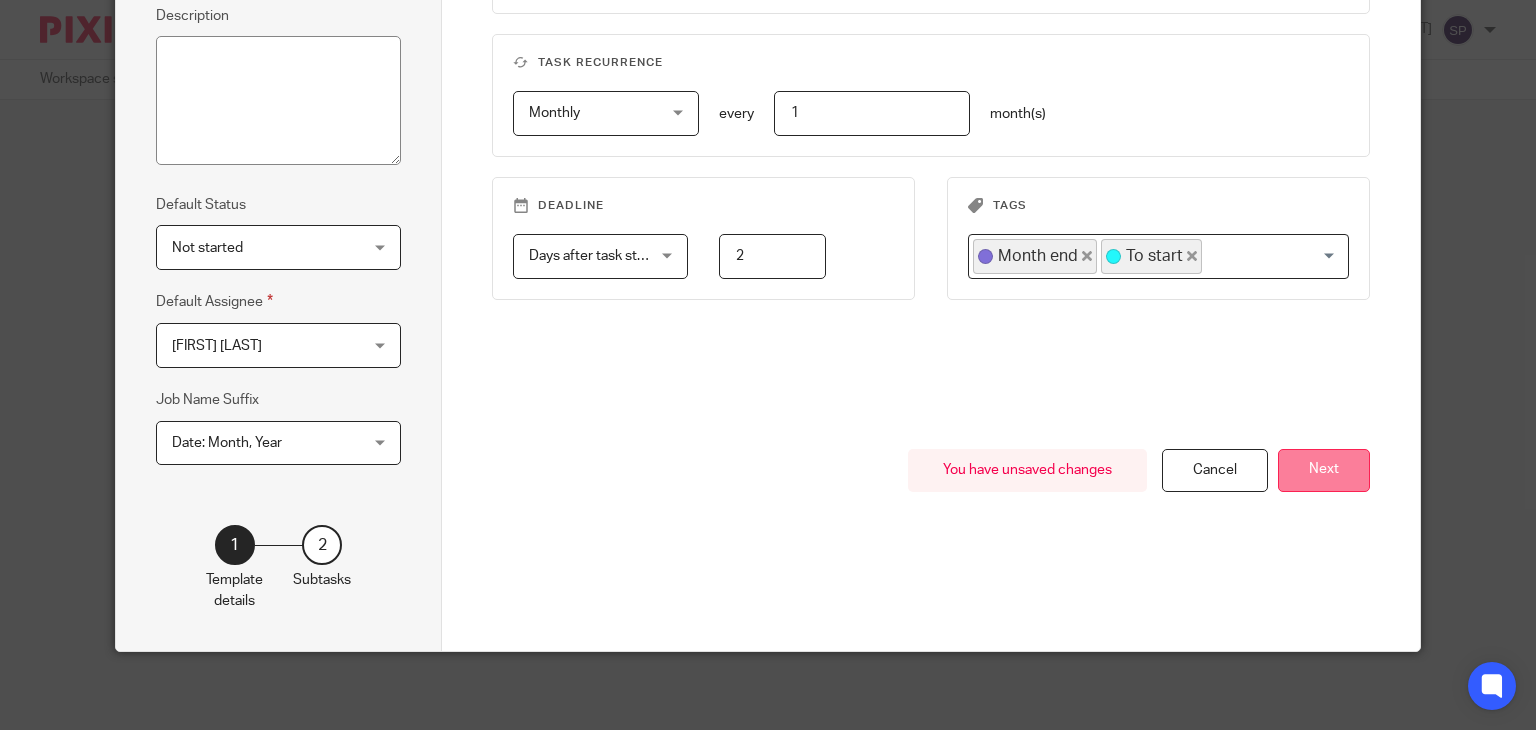 click on "Next" at bounding box center [1324, 470] 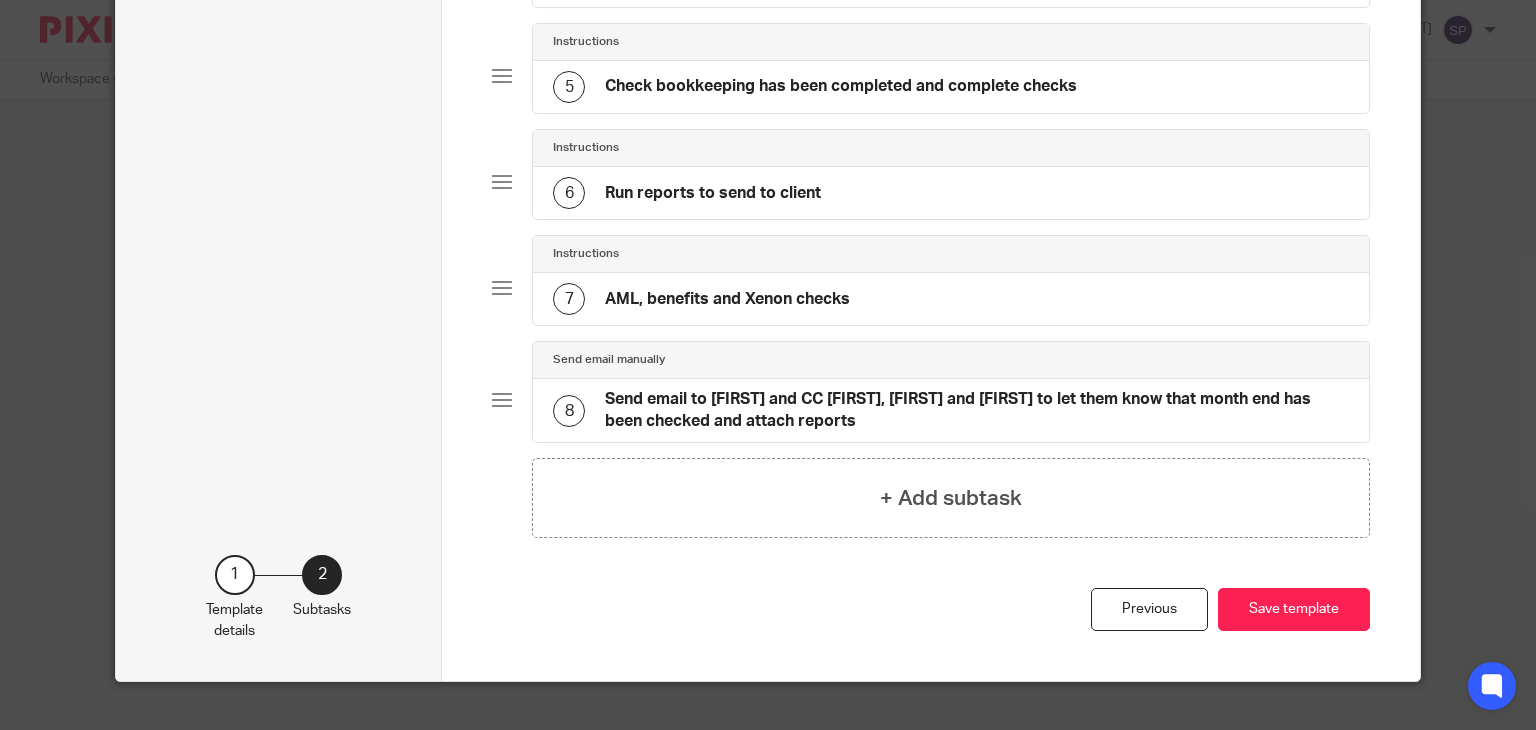 scroll, scrollTop: 580, scrollLeft: 0, axis: vertical 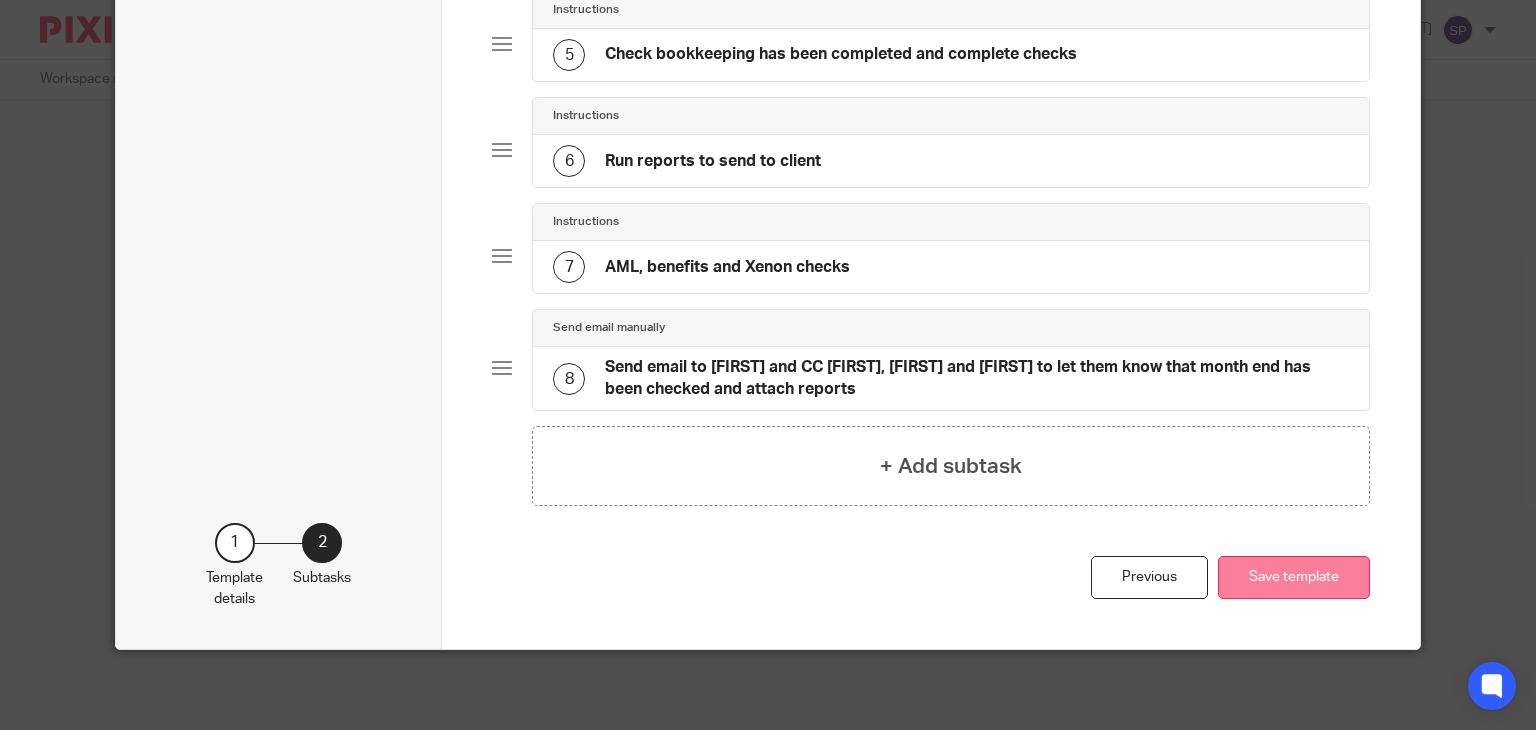 click on "Save template" at bounding box center [1294, 577] 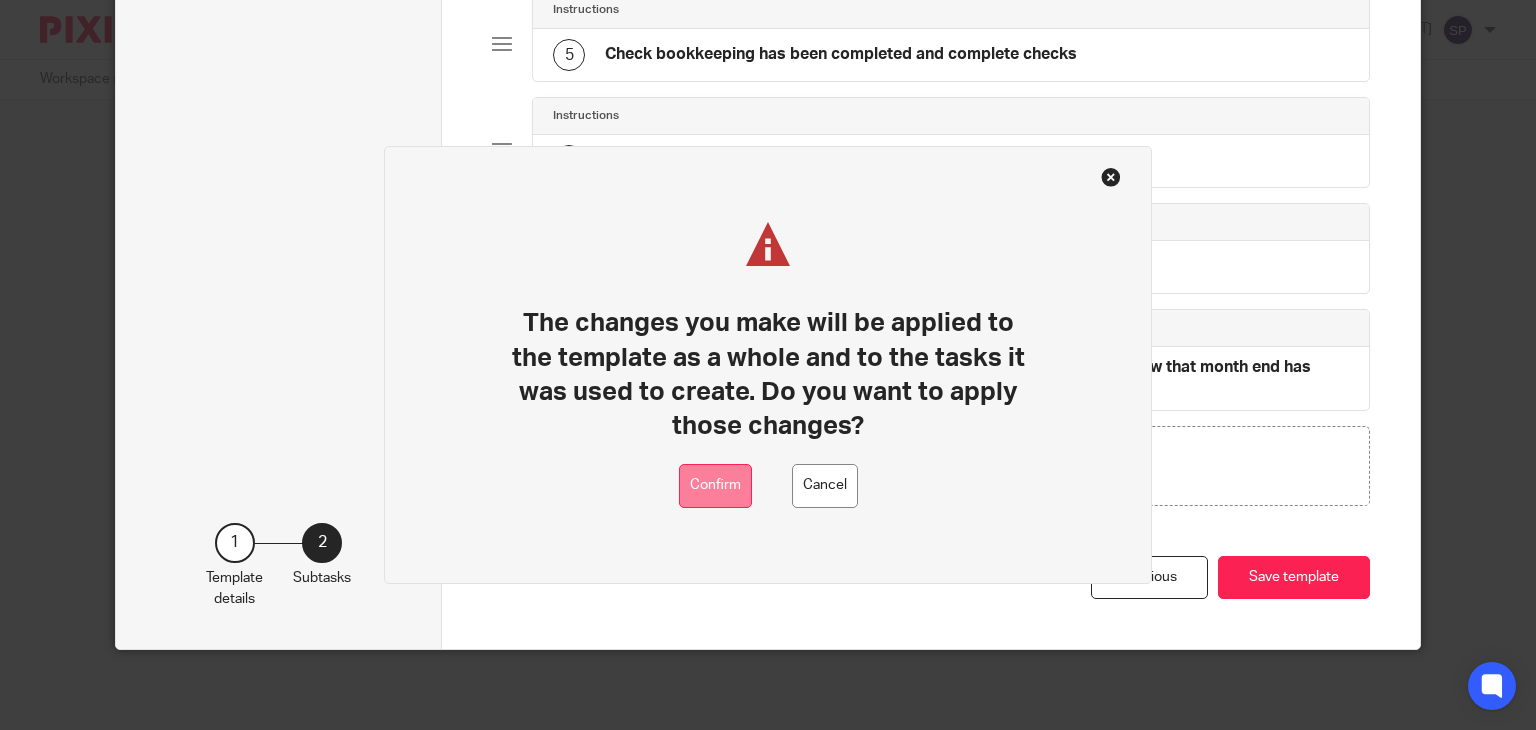 click on "Confirm" at bounding box center (715, 486) 